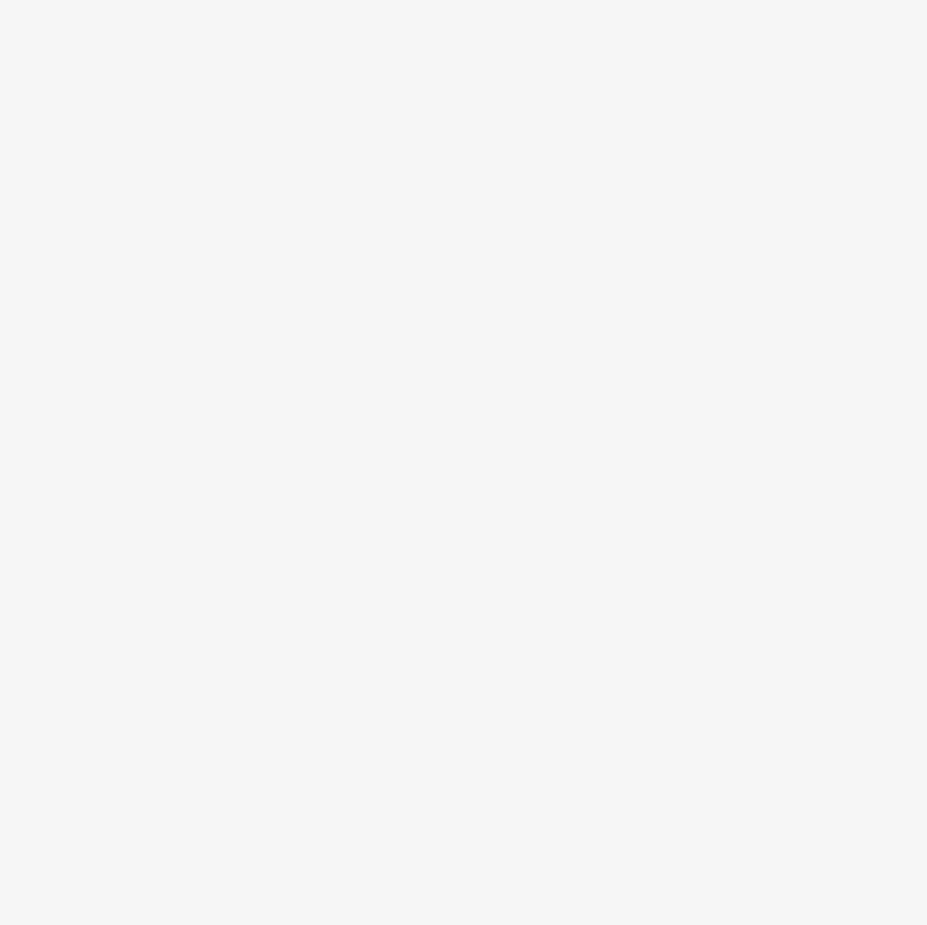 scroll, scrollTop: 0, scrollLeft: 0, axis: both 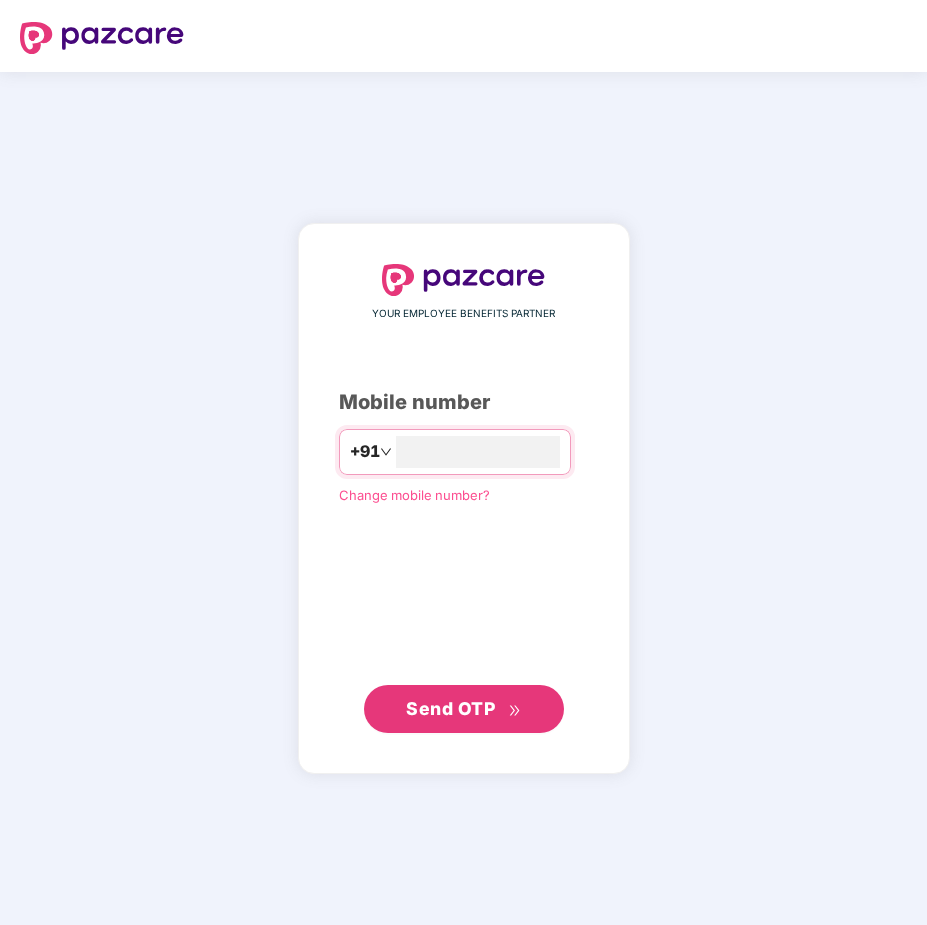 type on "**********" 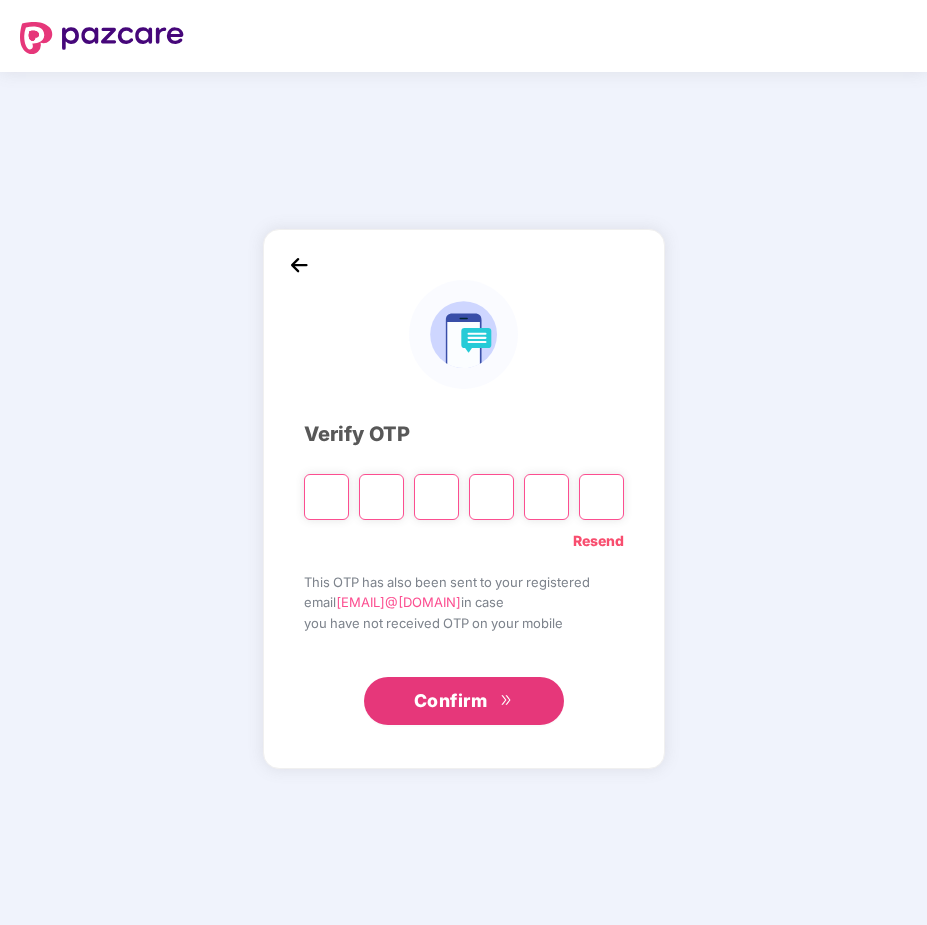 type on "*" 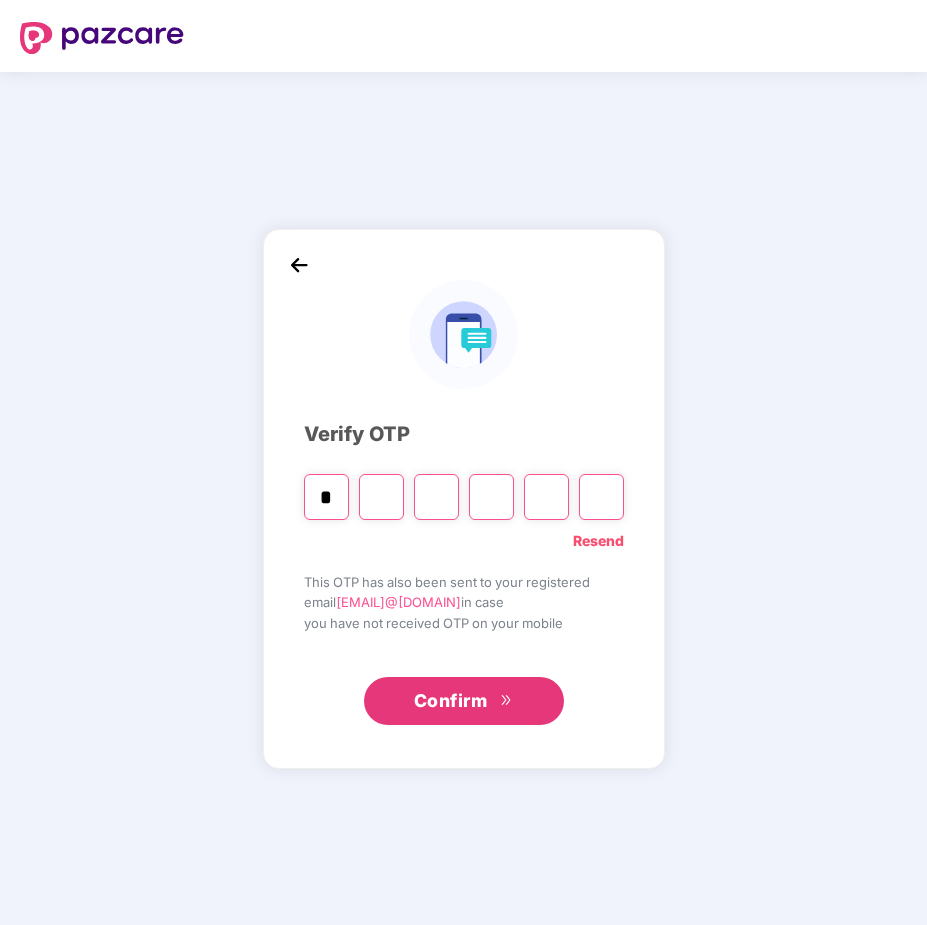 type on "*" 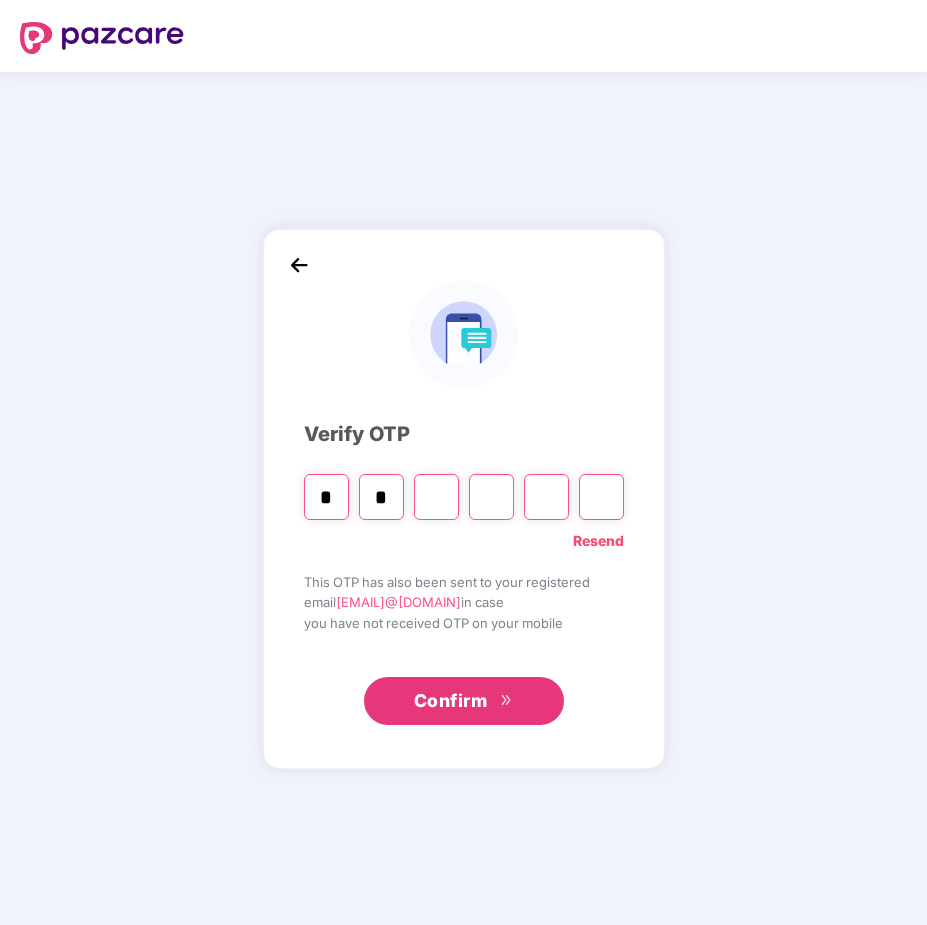 type on "*" 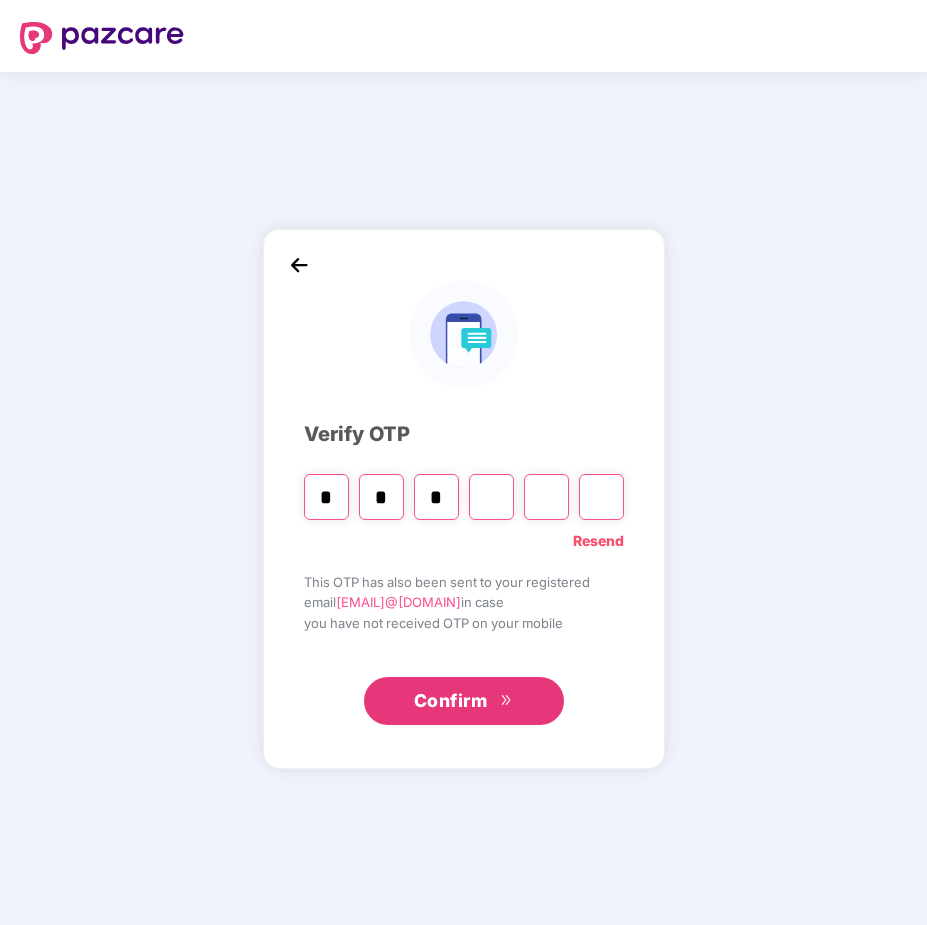 type on "*" 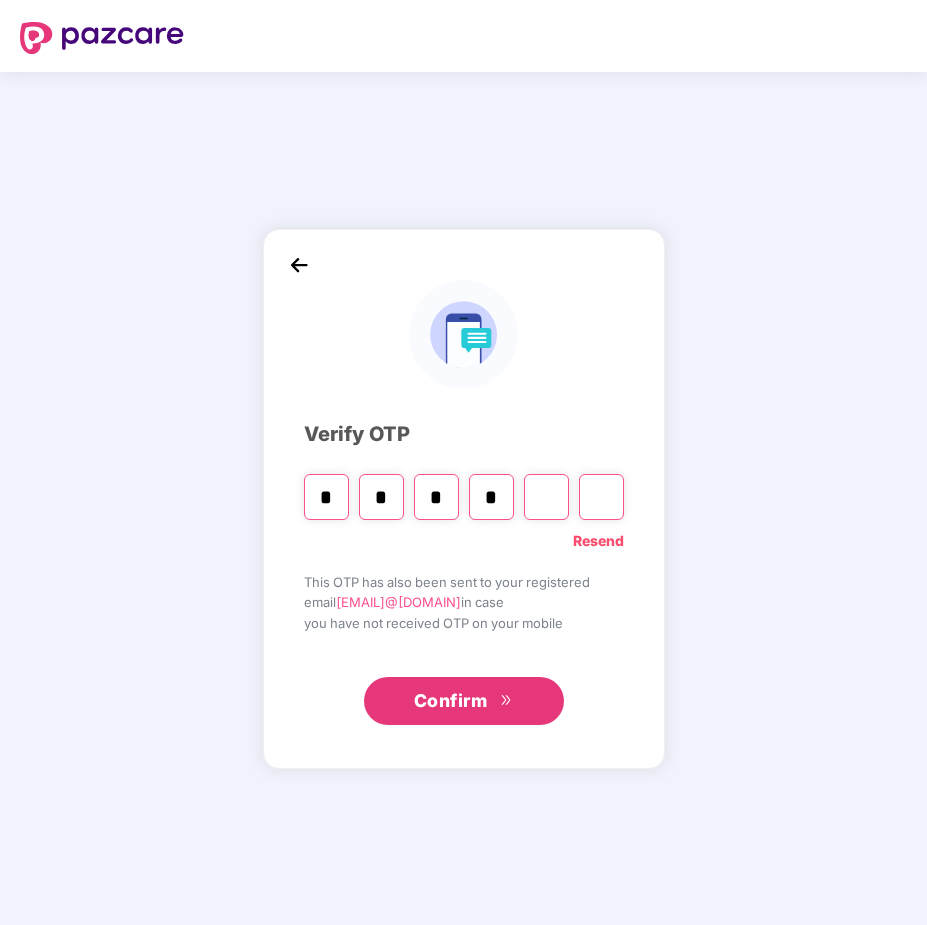 type on "*" 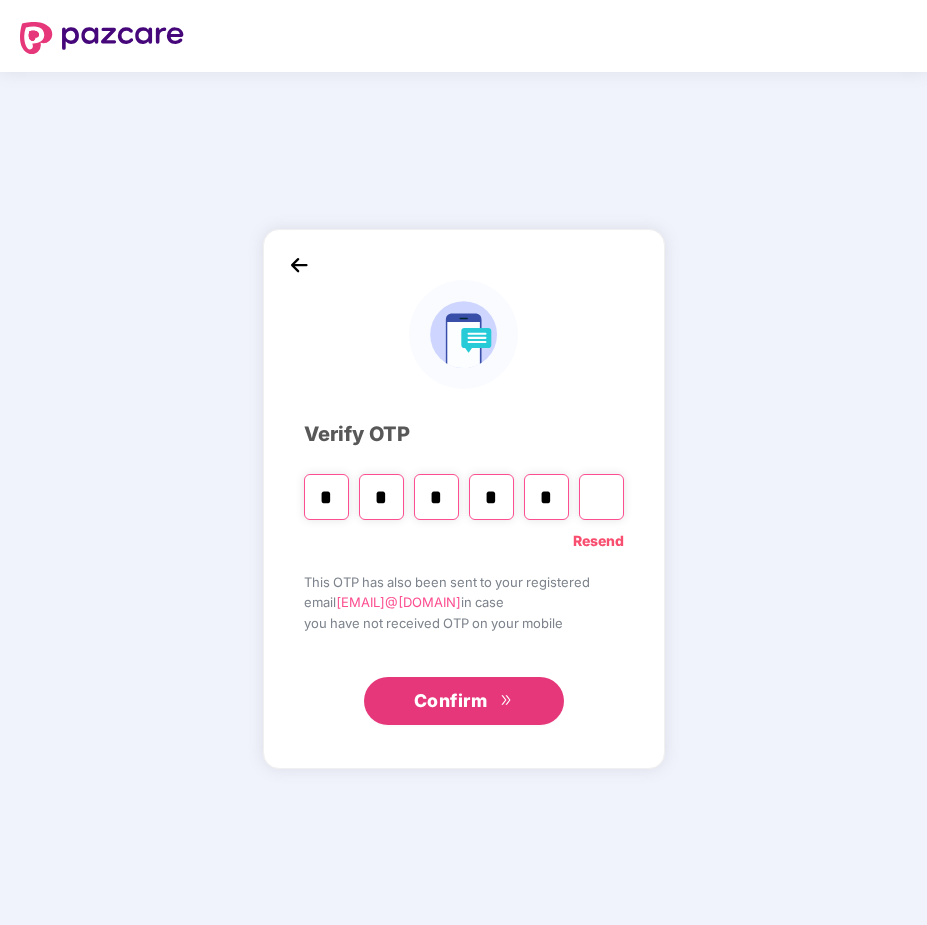 type on "*" 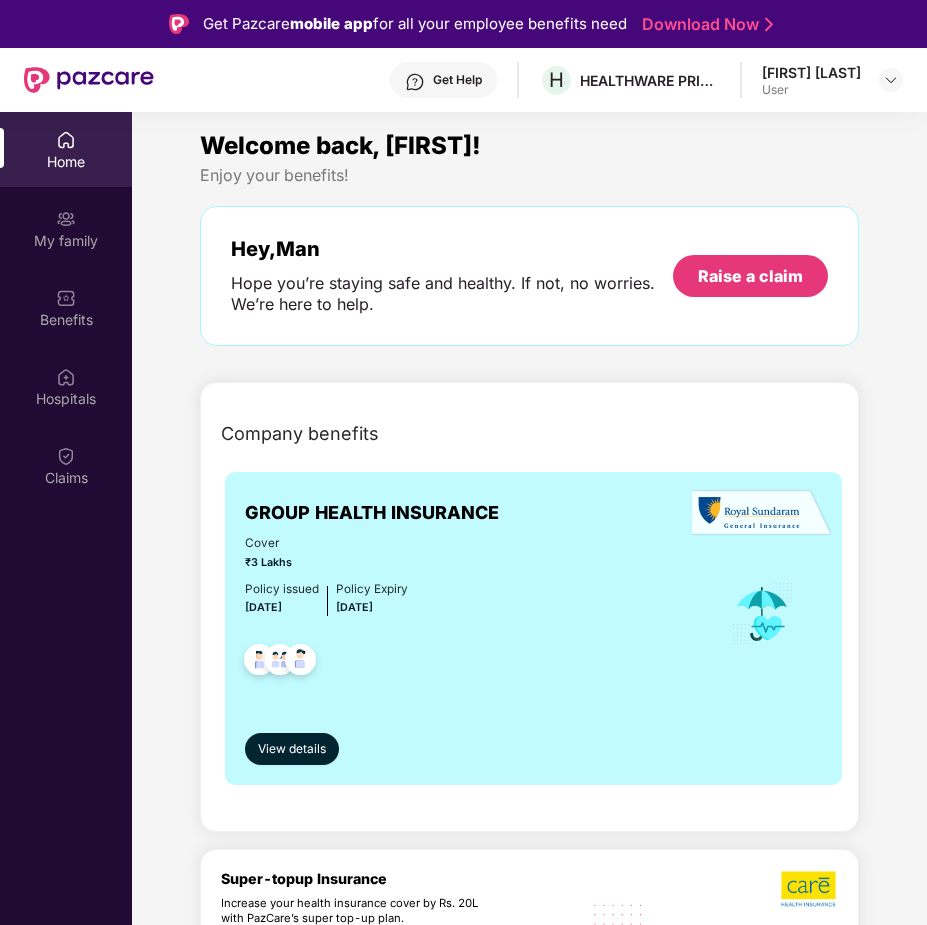 scroll, scrollTop: 0, scrollLeft: 0, axis: both 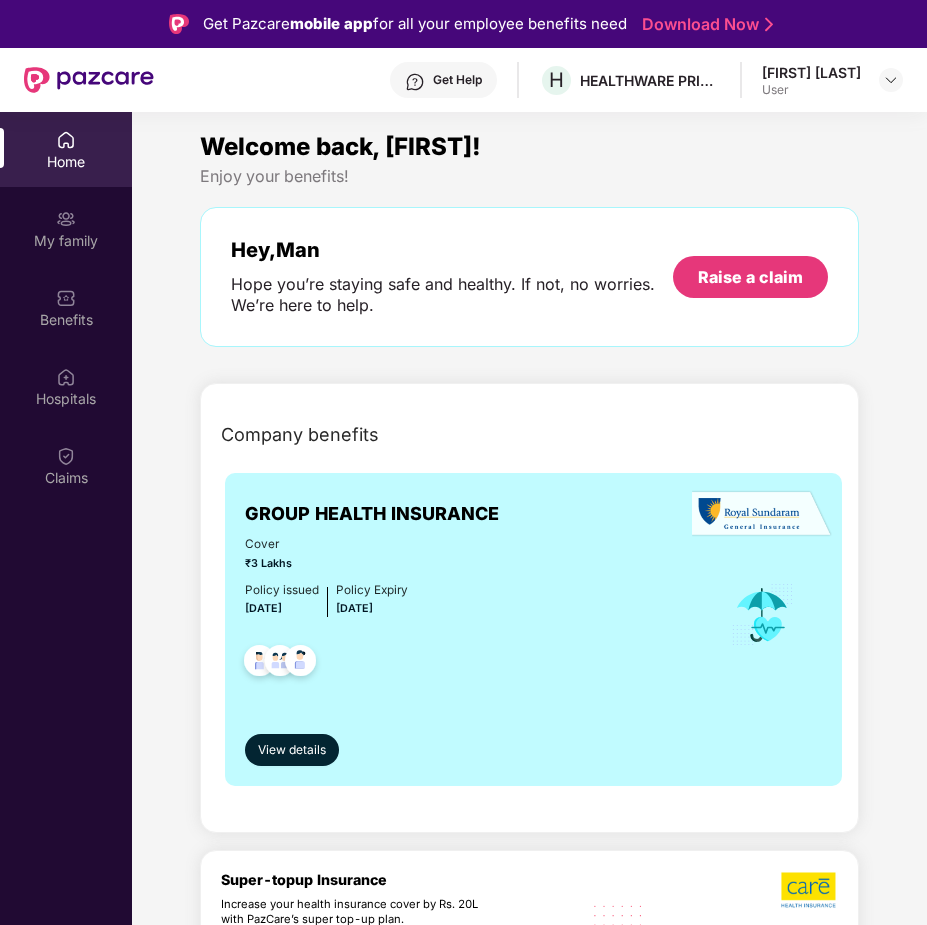 click on "Cover ₹3 Lakhs    Policy issued [DATE] Policy Expiry [DATE]" at bounding box center (534, 614) 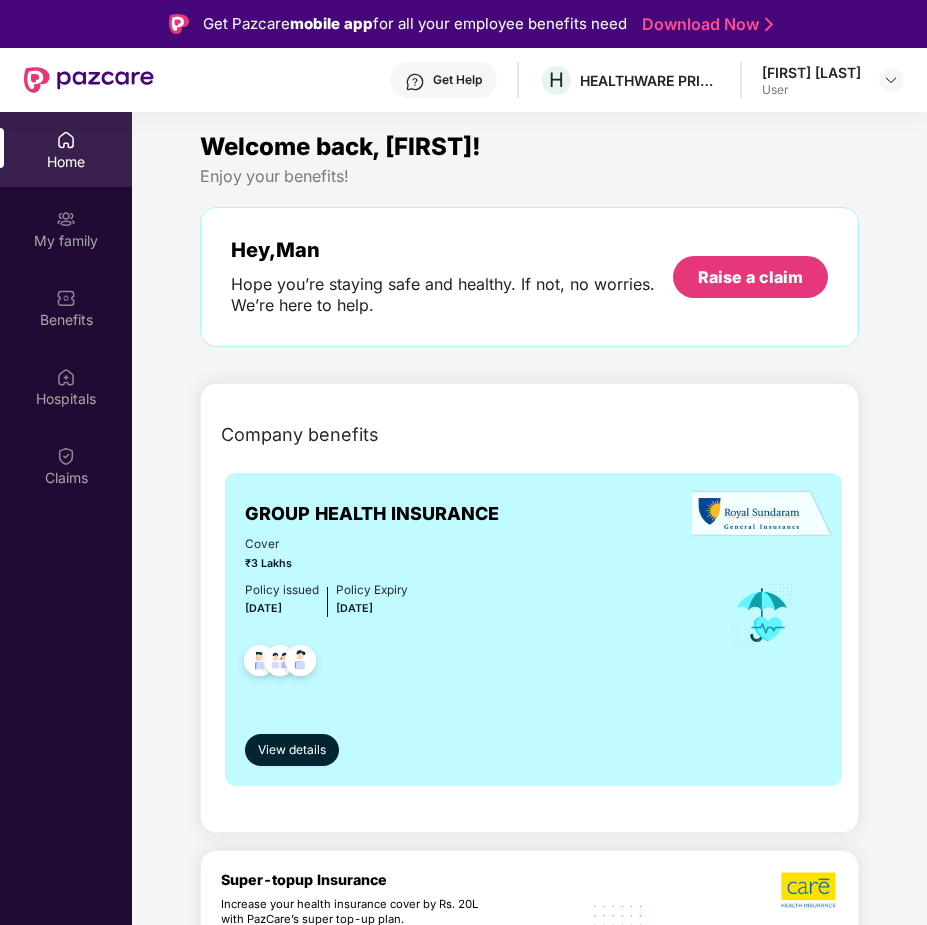 click on "Home" at bounding box center (66, 162) 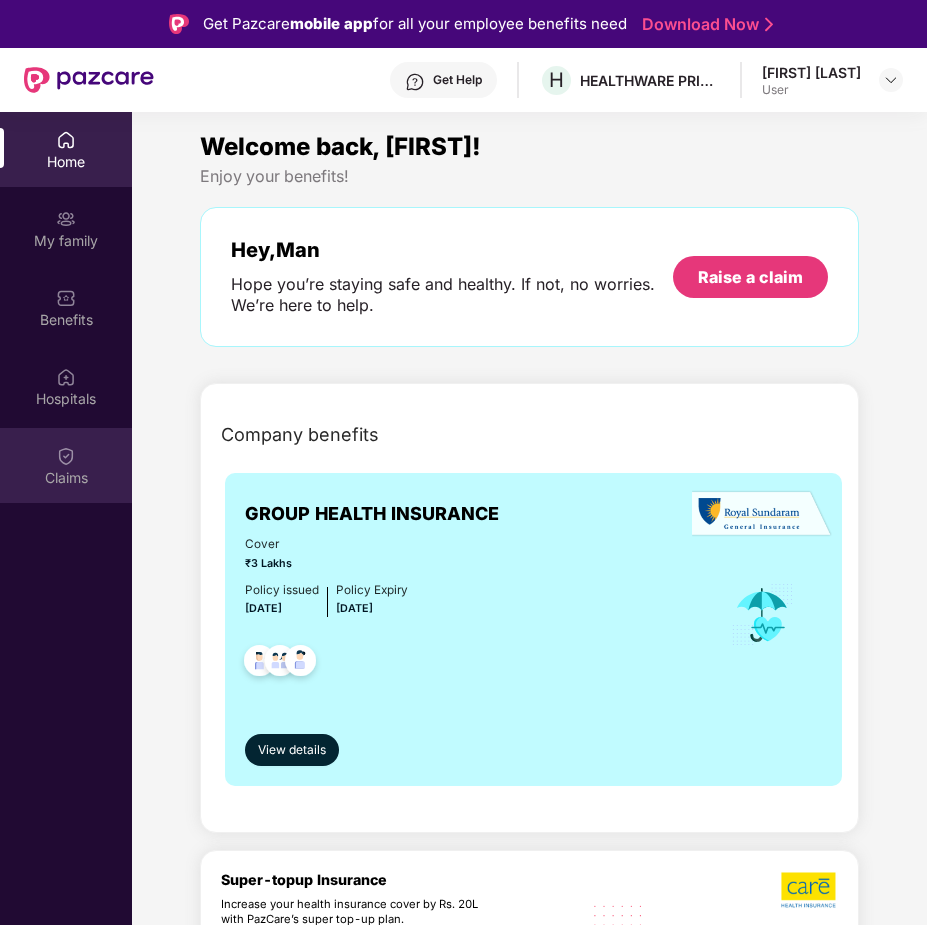 click at bounding box center (66, 456) 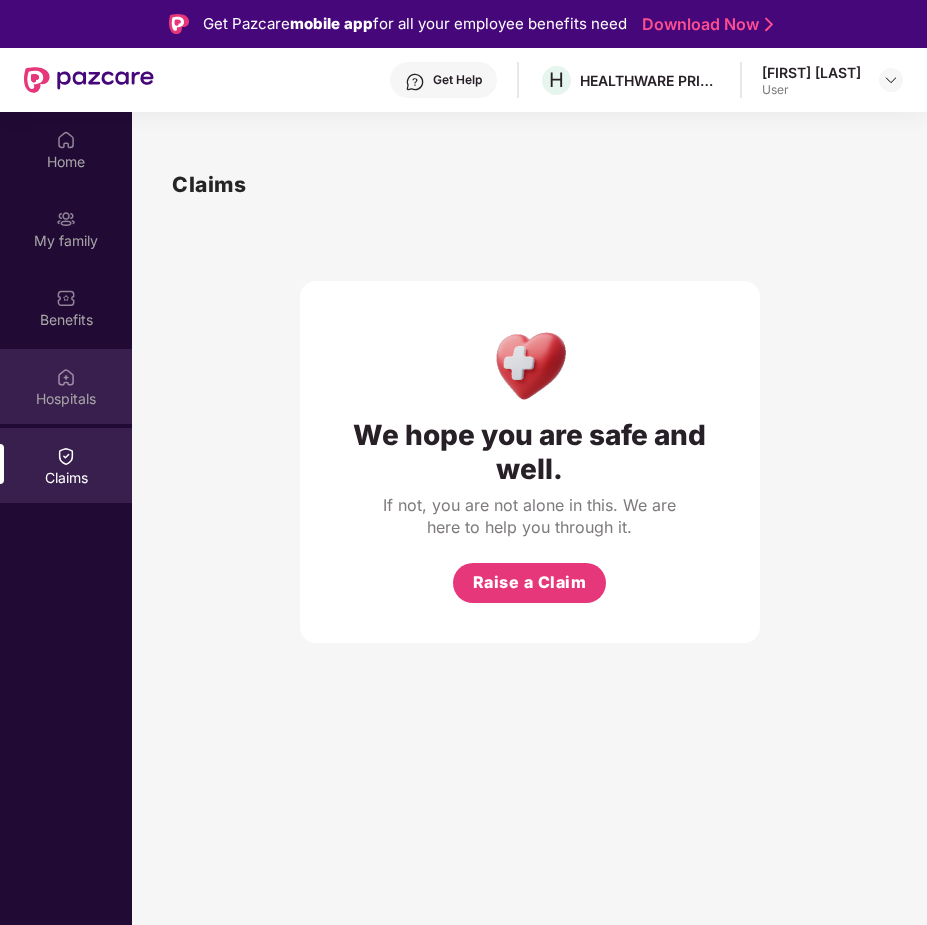 click on "Hospitals" at bounding box center [66, 399] 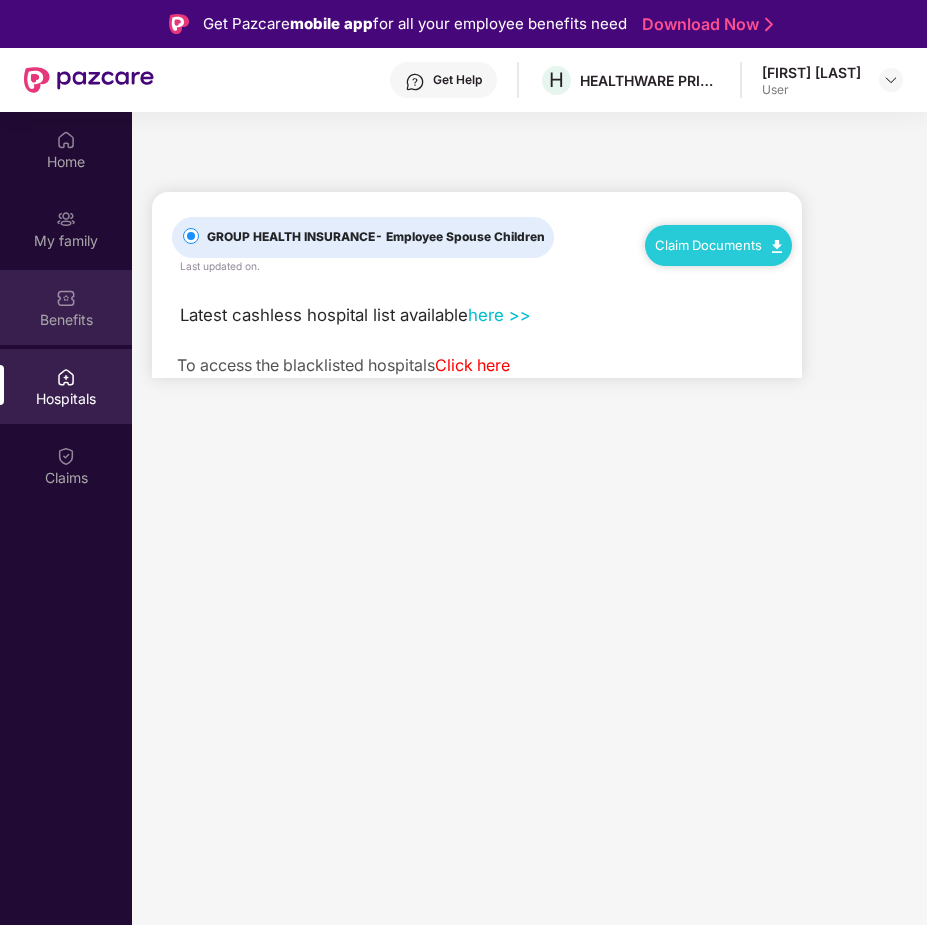 click on "Benefits" at bounding box center (66, 320) 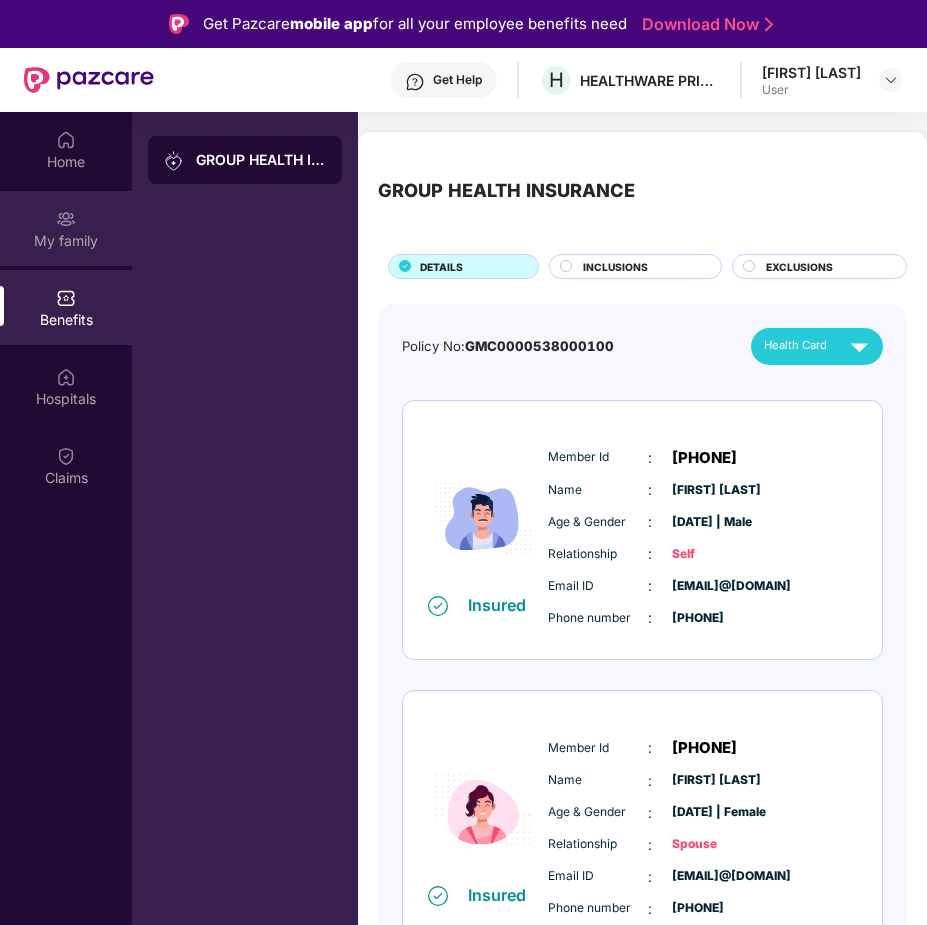 click on "My family" at bounding box center [66, 241] 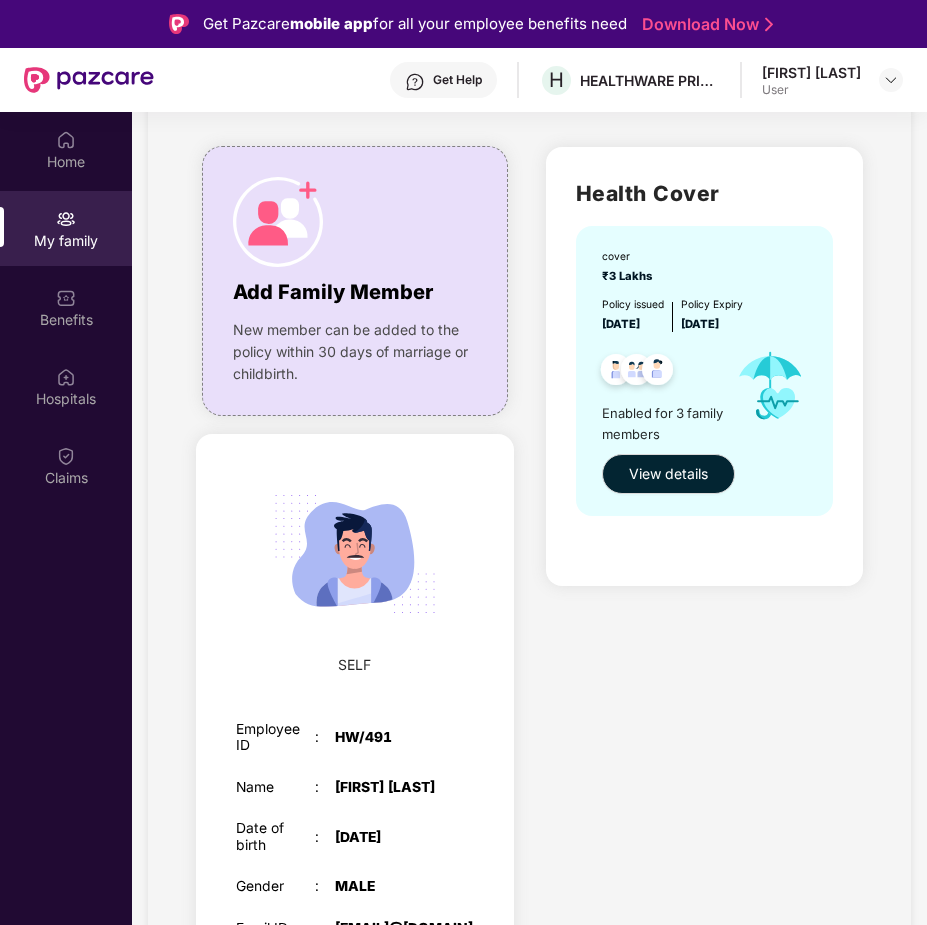 scroll, scrollTop: 0, scrollLeft: 0, axis: both 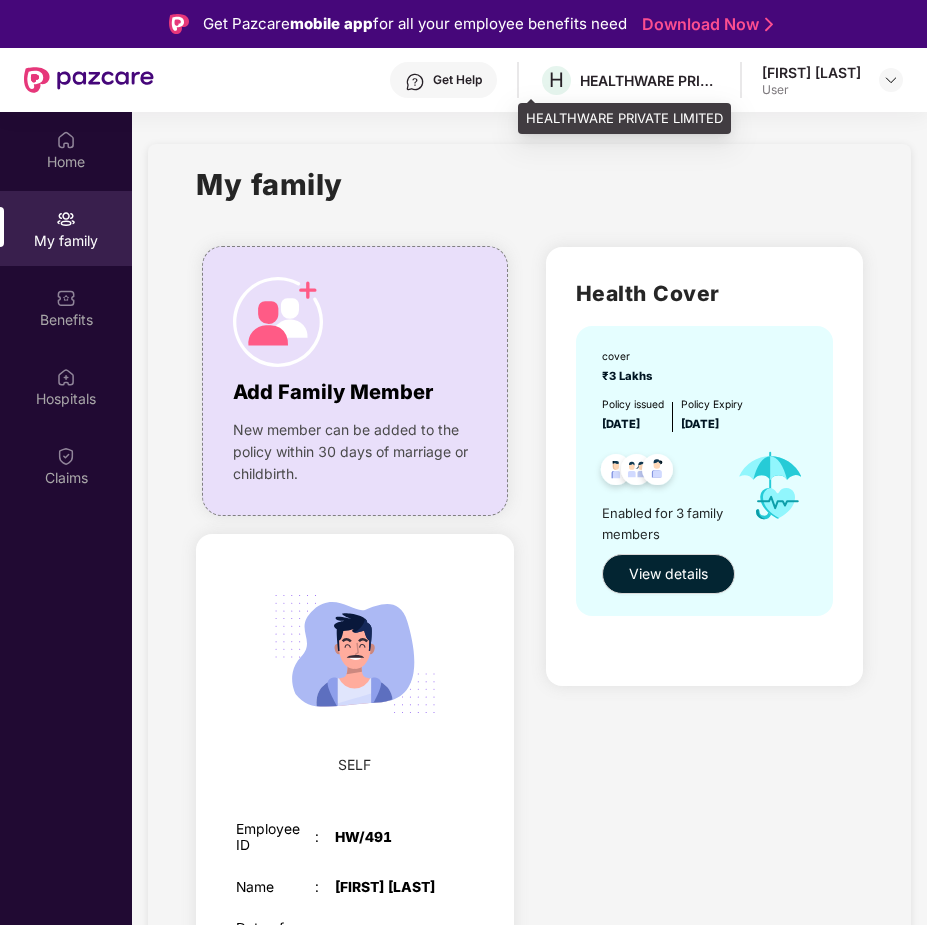 click on "HEALTHWARE PRIVATE LIMITED" at bounding box center [650, 80] 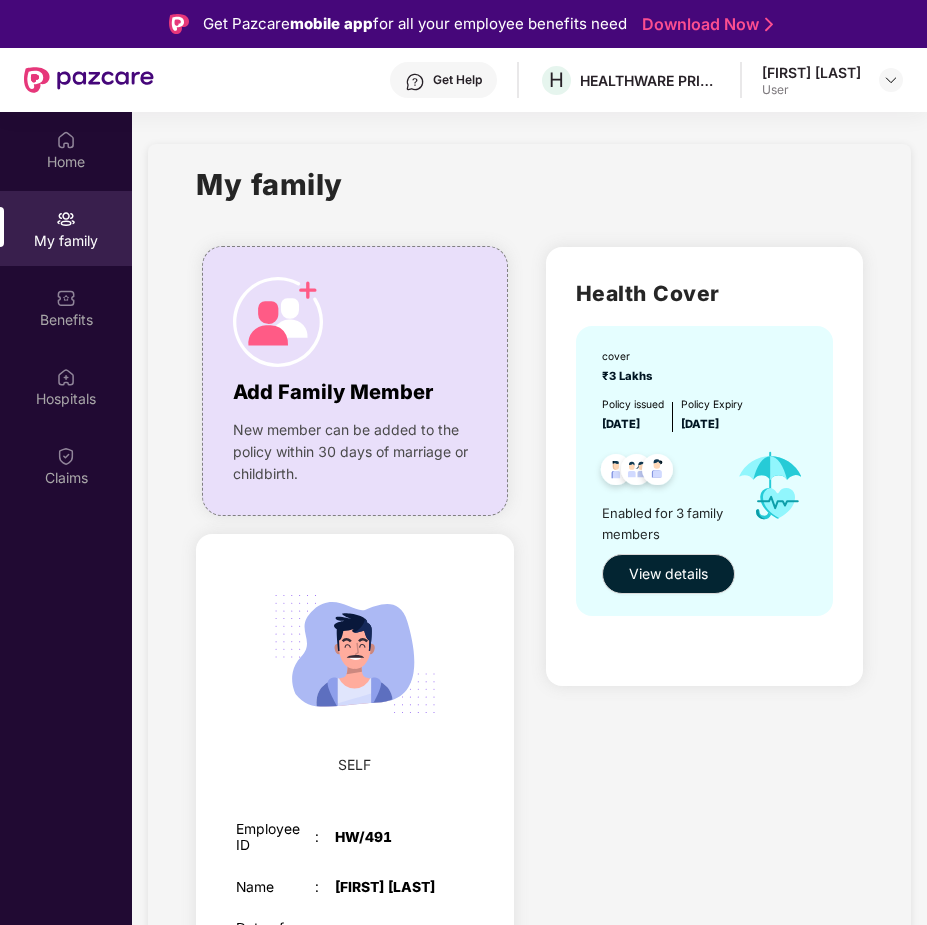 click on "User" at bounding box center (811, 90) 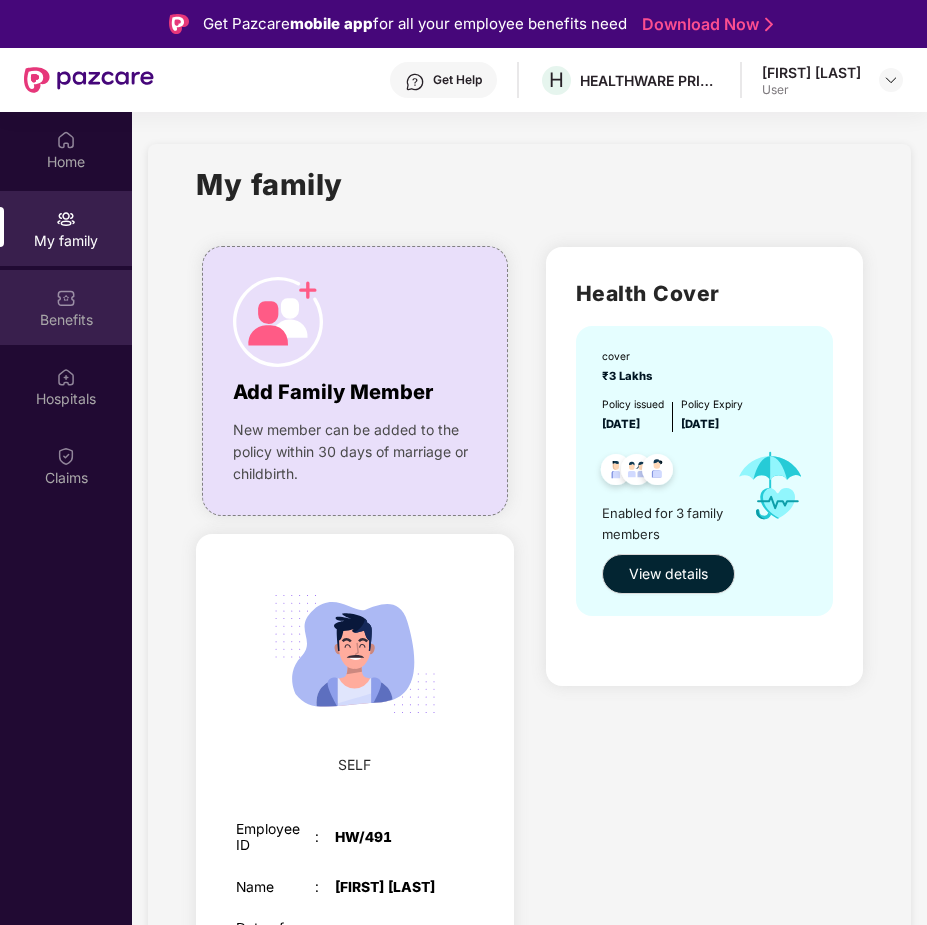click on "Benefits" at bounding box center (66, 320) 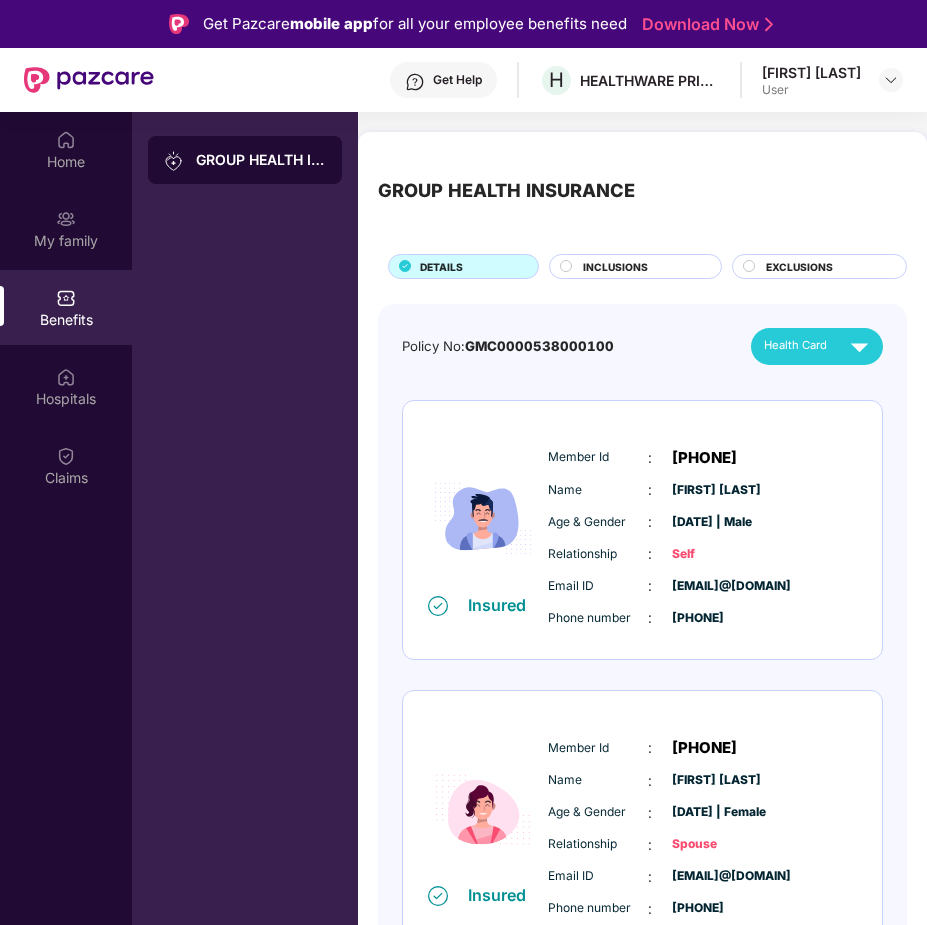 click on "GROUP HEALTH INSURANCE" at bounding box center [261, 160] 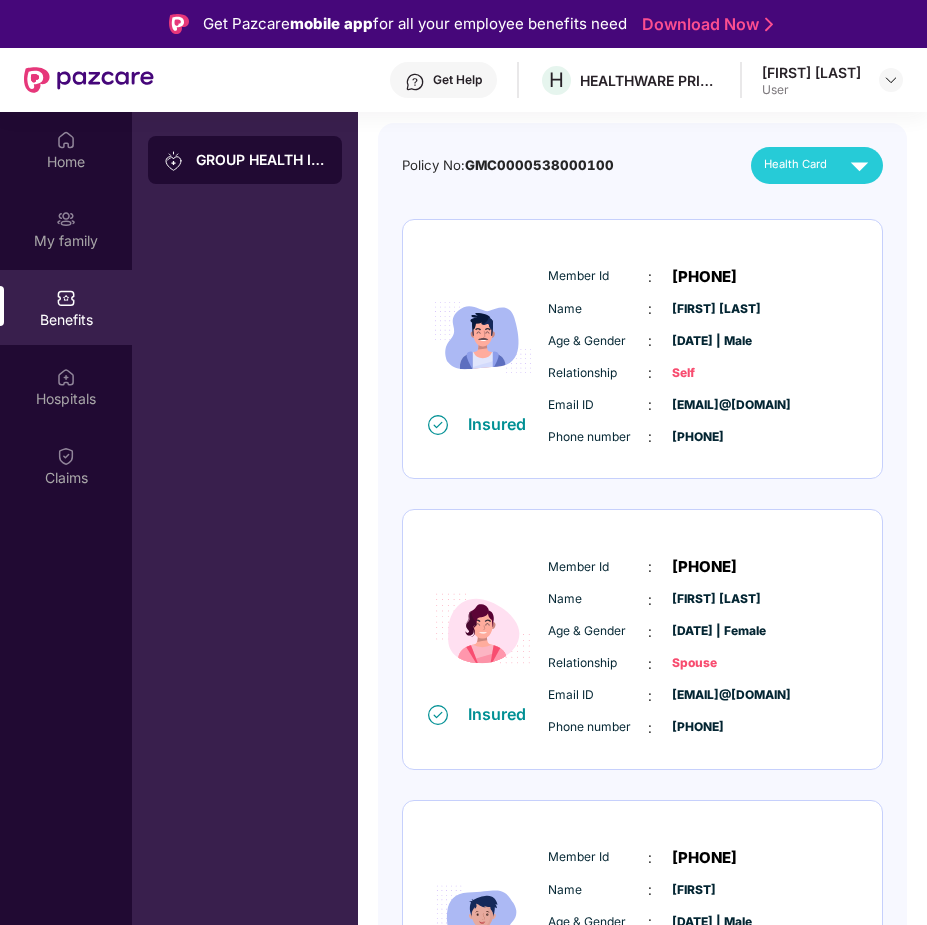 scroll, scrollTop: 0, scrollLeft: 0, axis: both 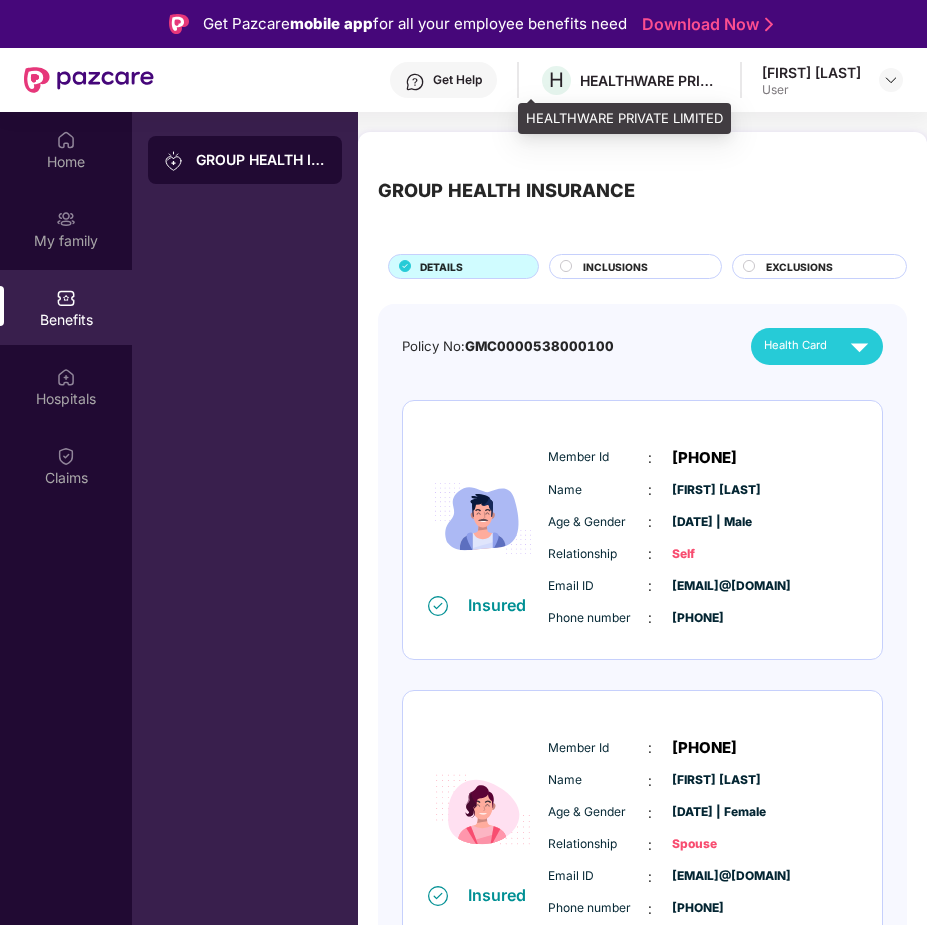 click on "HEALTHWARE PRIVATE LIMITED" at bounding box center [650, 80] 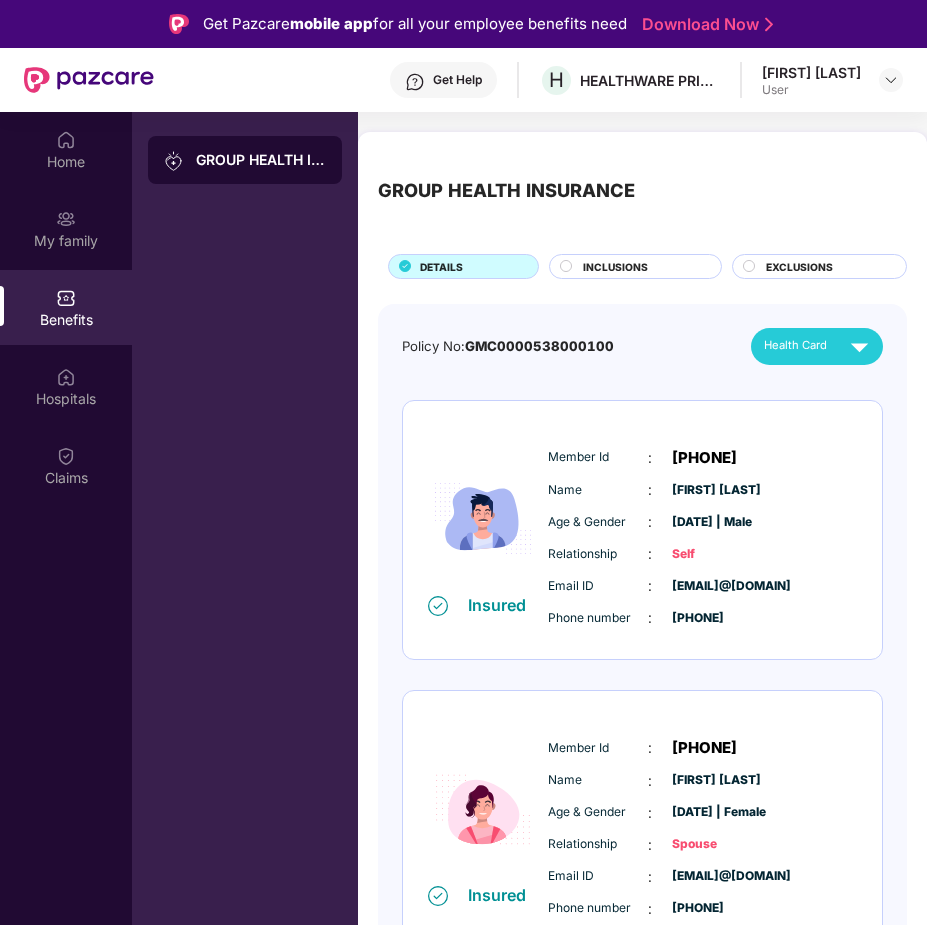 click on "INCLUSIONS" at bounding box center (615, 267) 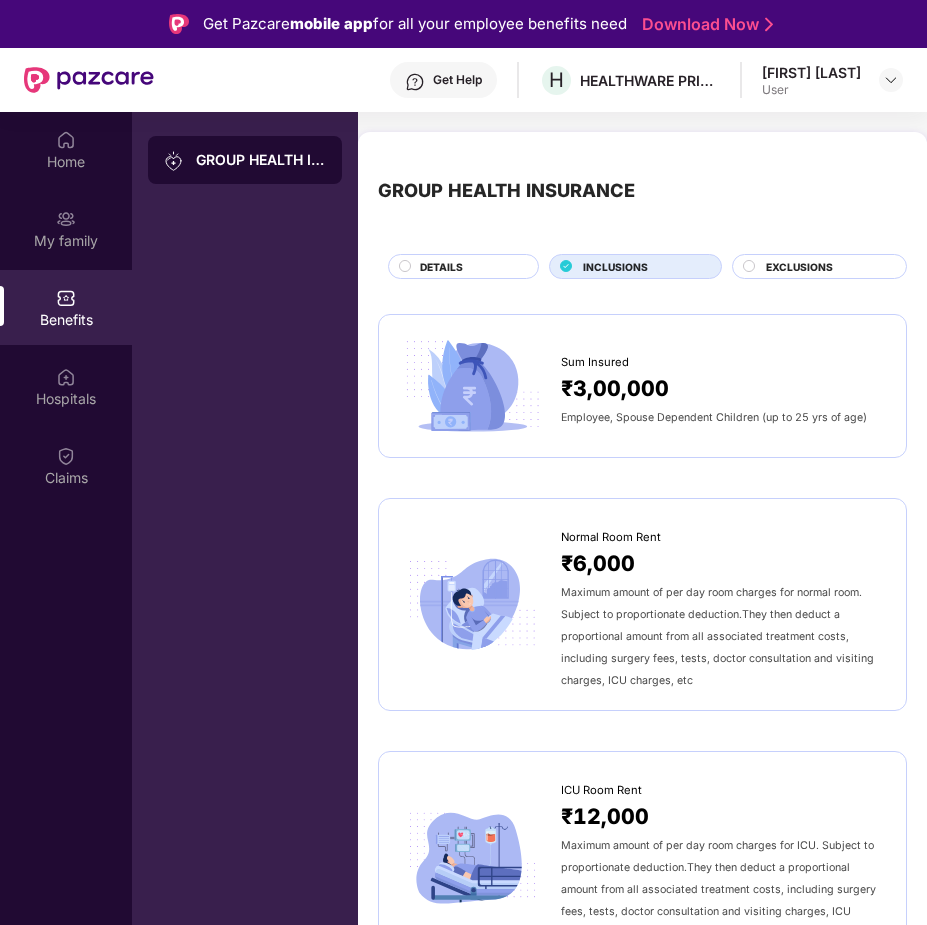 click on "GROUP HEALTH INSURANCE" at bounding box center (261, 160) 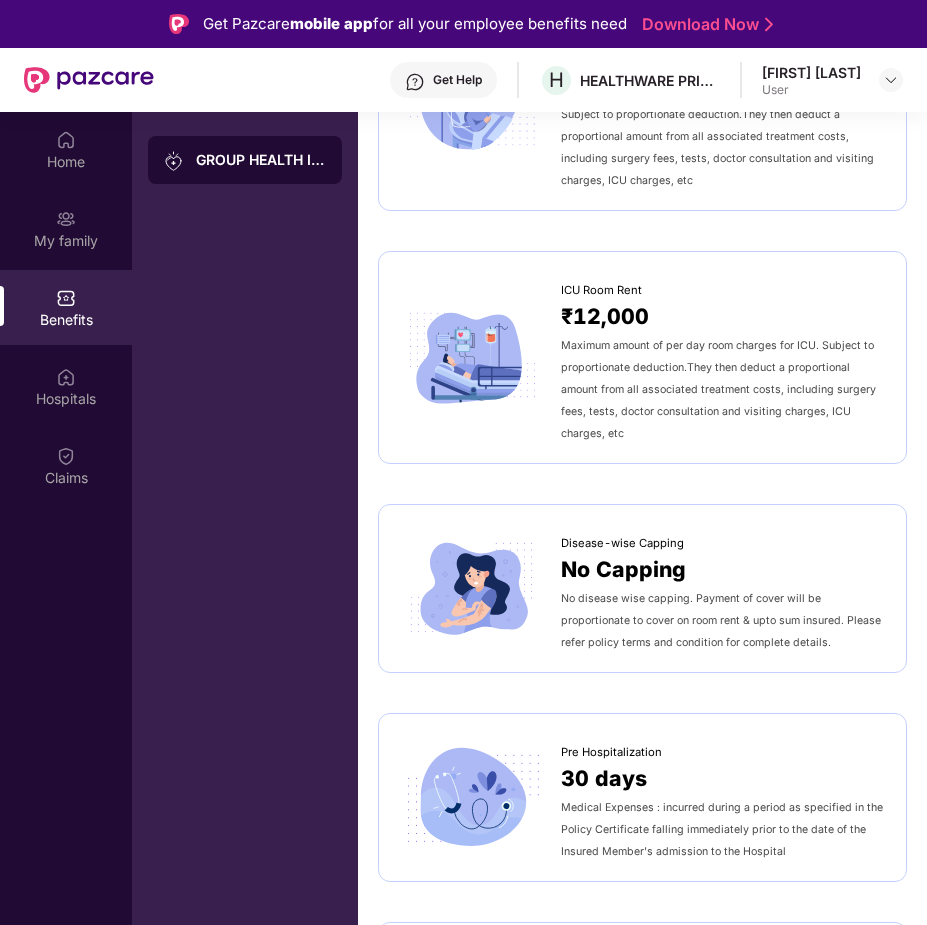 scroll, scrollTop: 0, scrollLeft: 0, axis: both 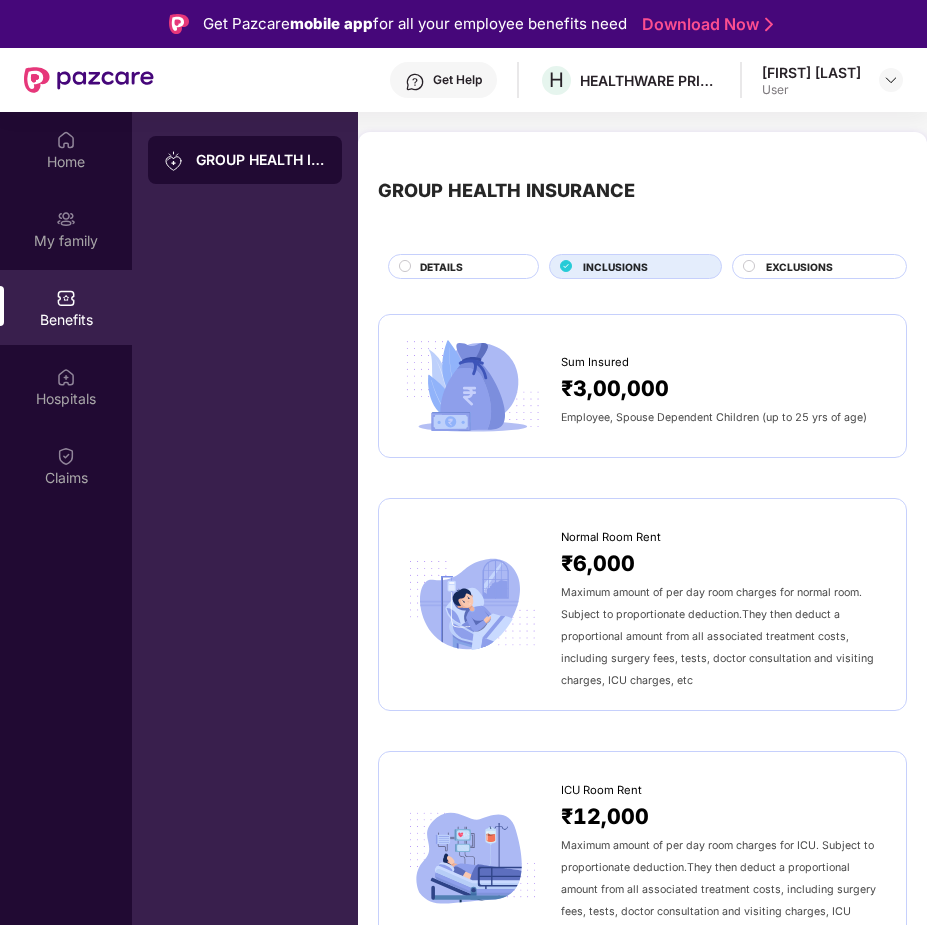click on "DETAILS" at bounding box center [441, 267] 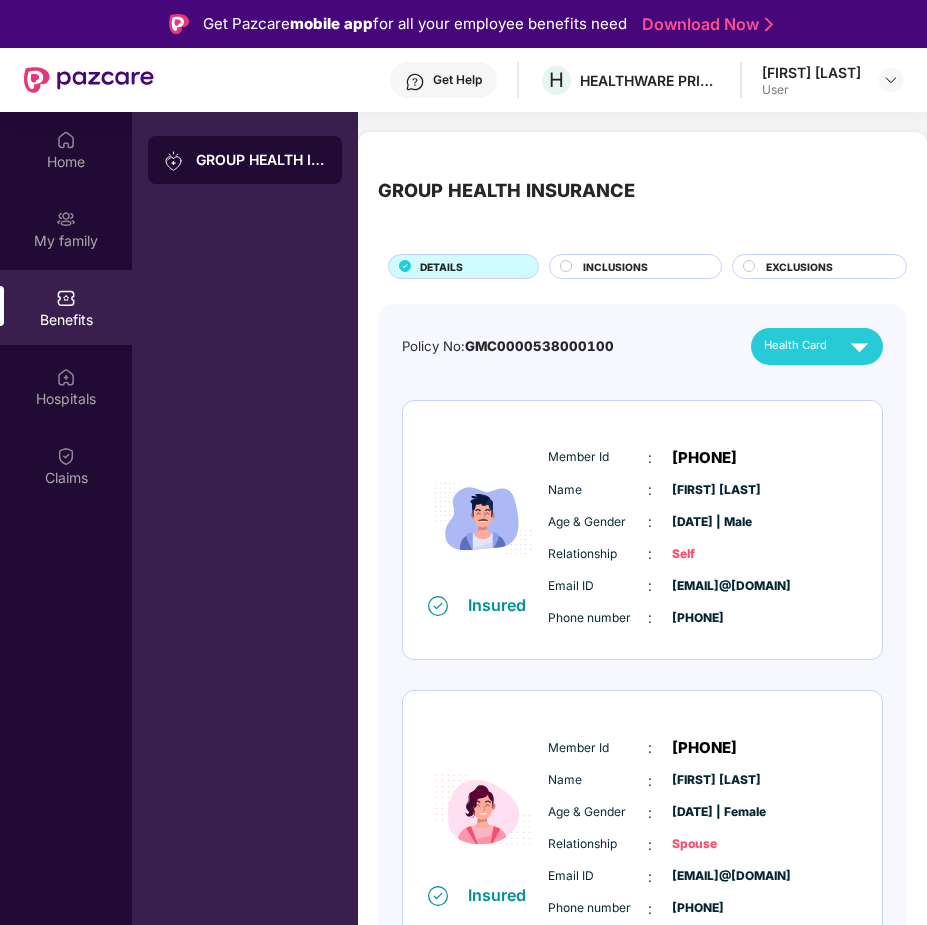 click on "EXCLUSIONS" at bounding box center (799, 267) 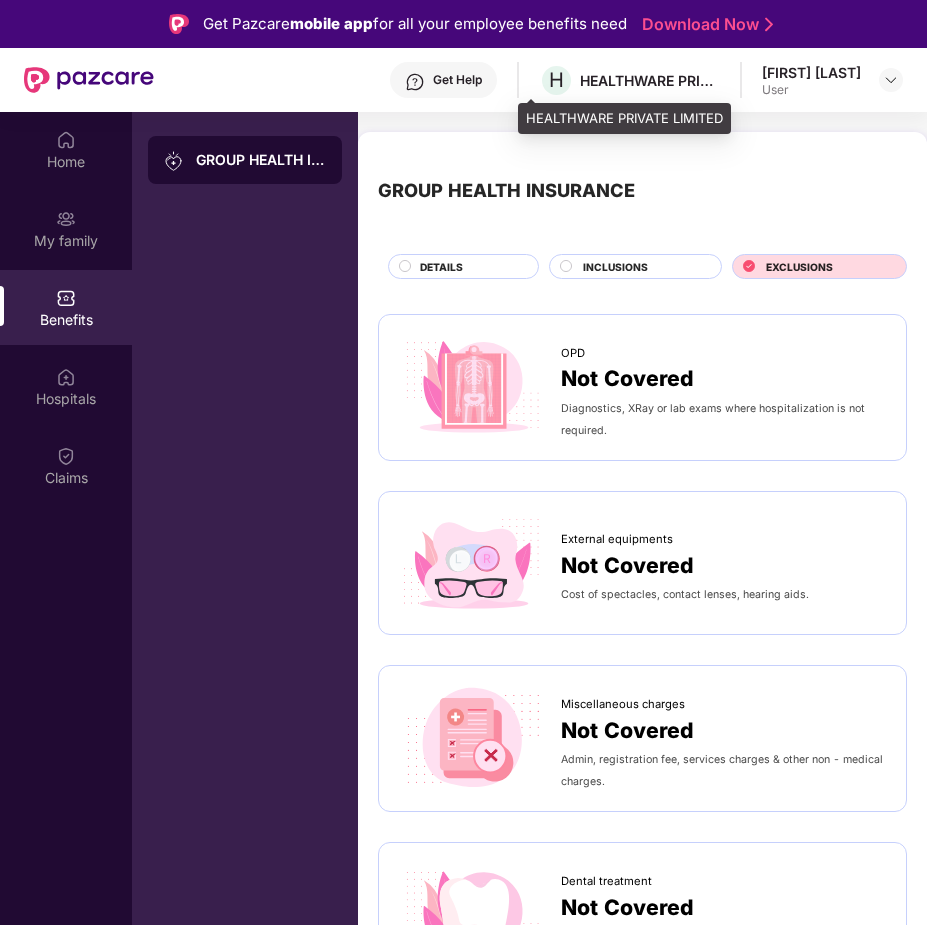 click on "HEALTHWARE PRIVATE LIMITED" at bounding box center (650, 80) 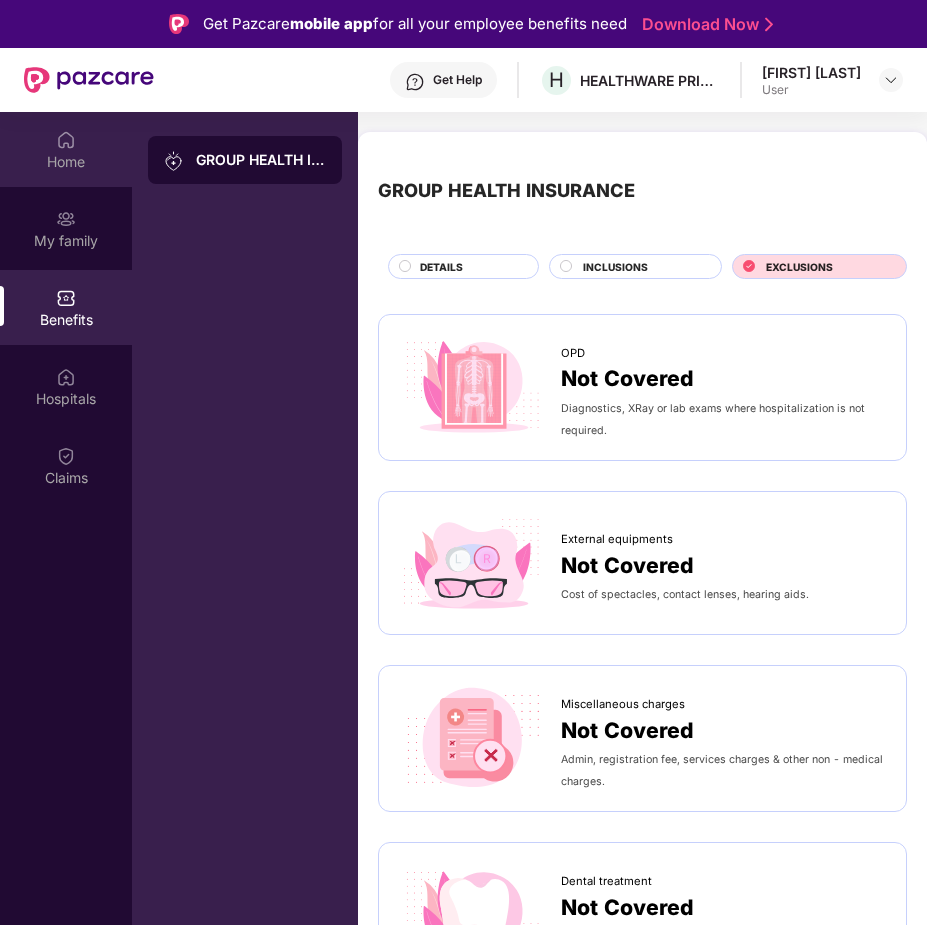 click at bounding box center (66, 140) 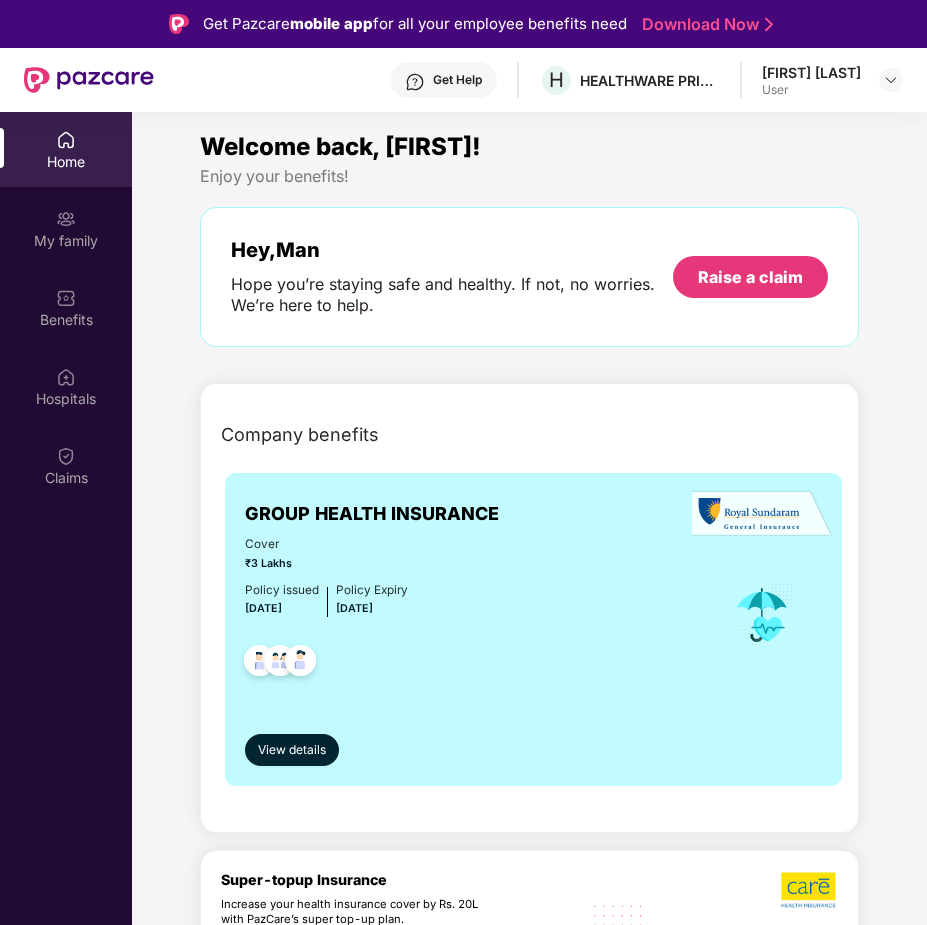 click on "Cover ₹3 Lakhs    Policy issued [DATE] Policy Expiry [DATE]" at bounding box center (534, 614) 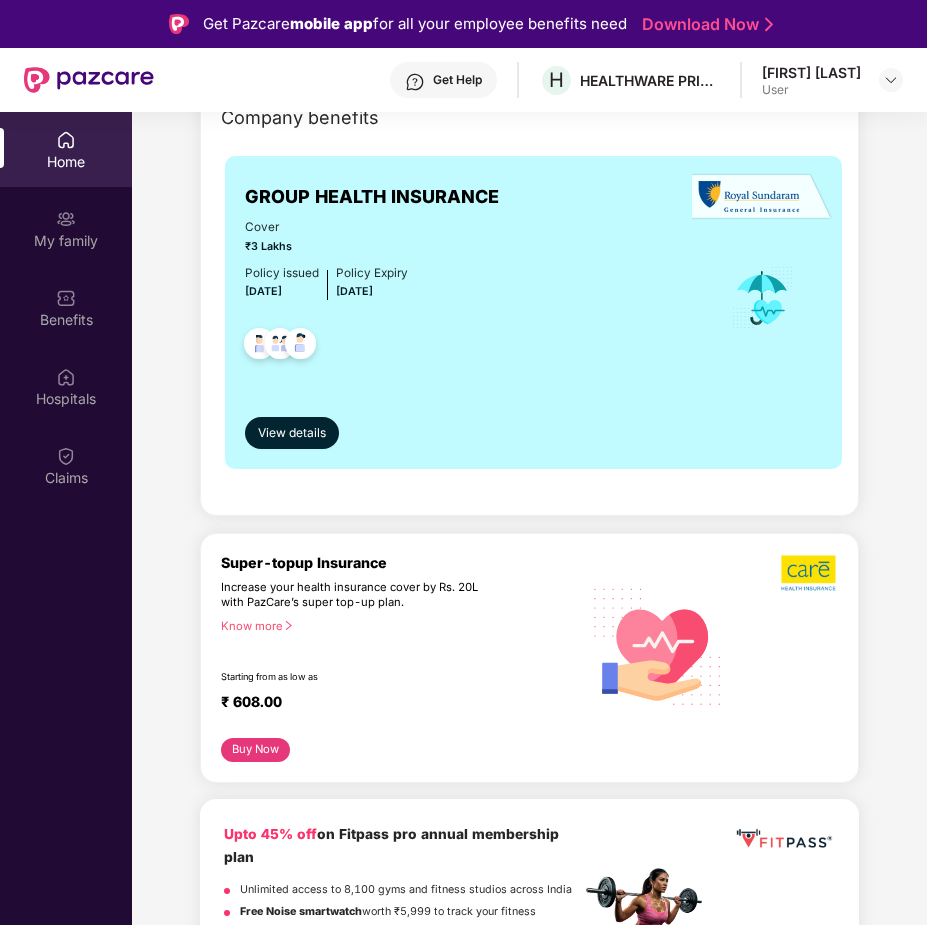 scroll, scrollTop: 0, scrollLeft: 0, axis: both 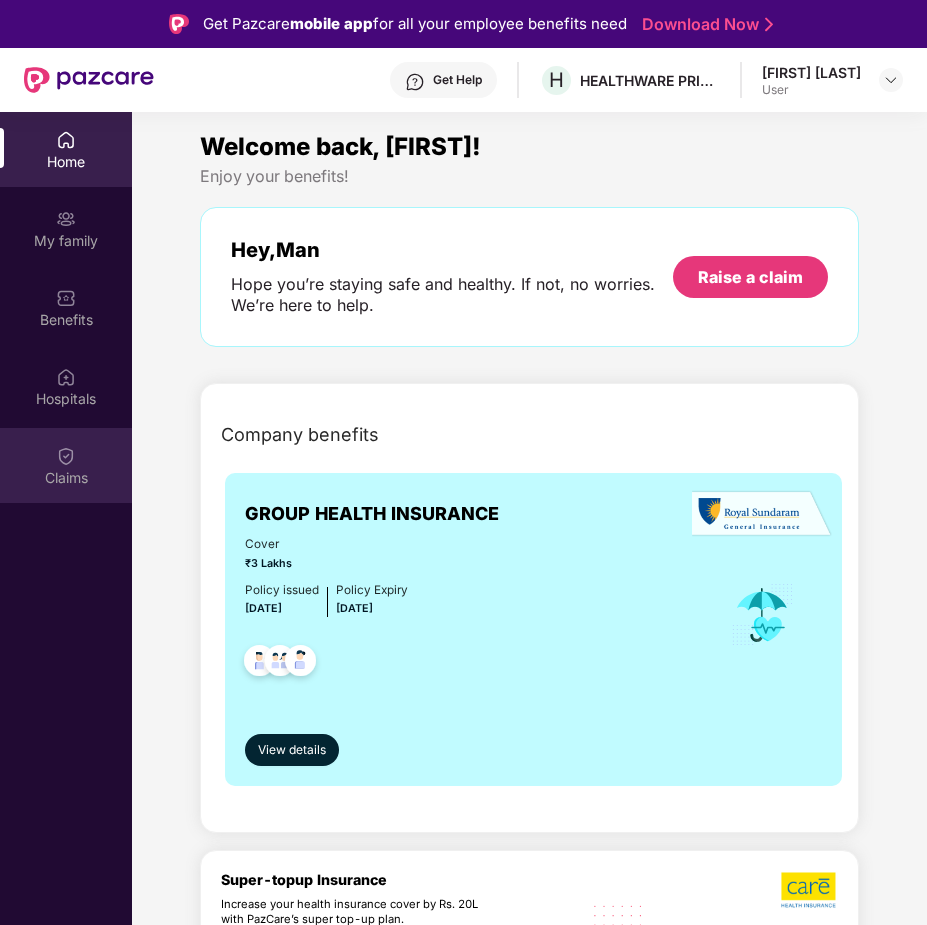 click on "Claims" at bounding box center (66, 478) 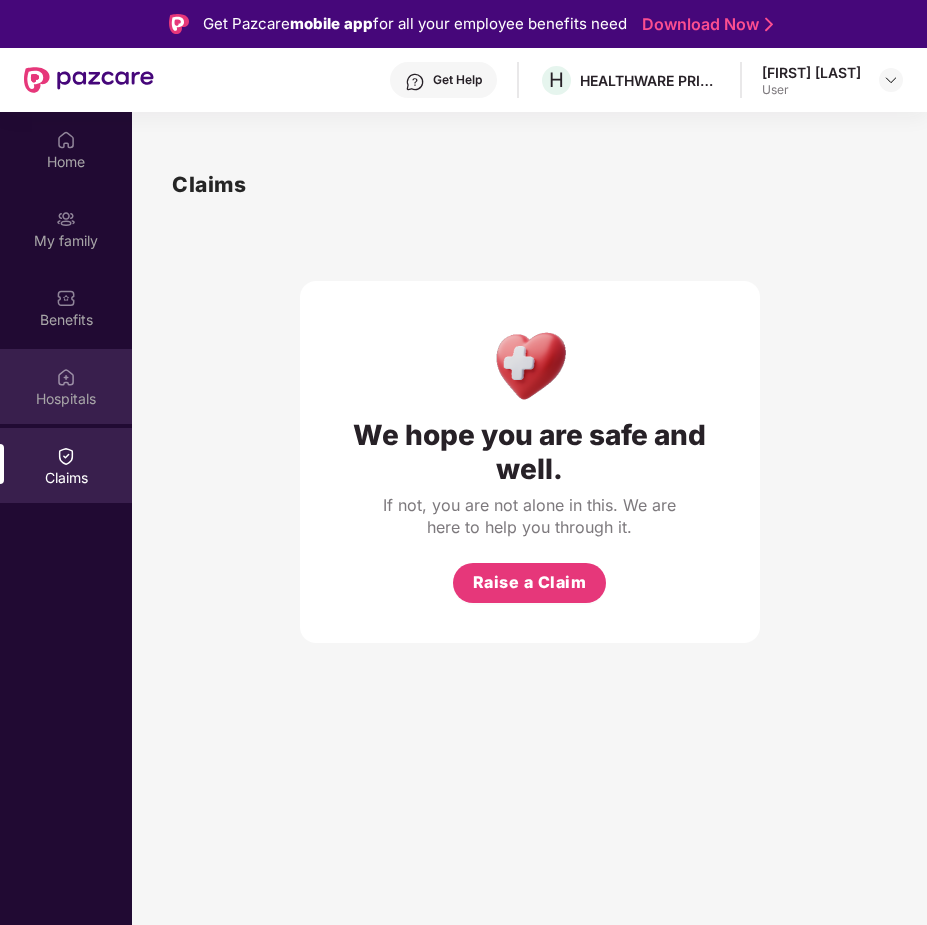 click on "Hospitals" at bounding box center (66, 399) 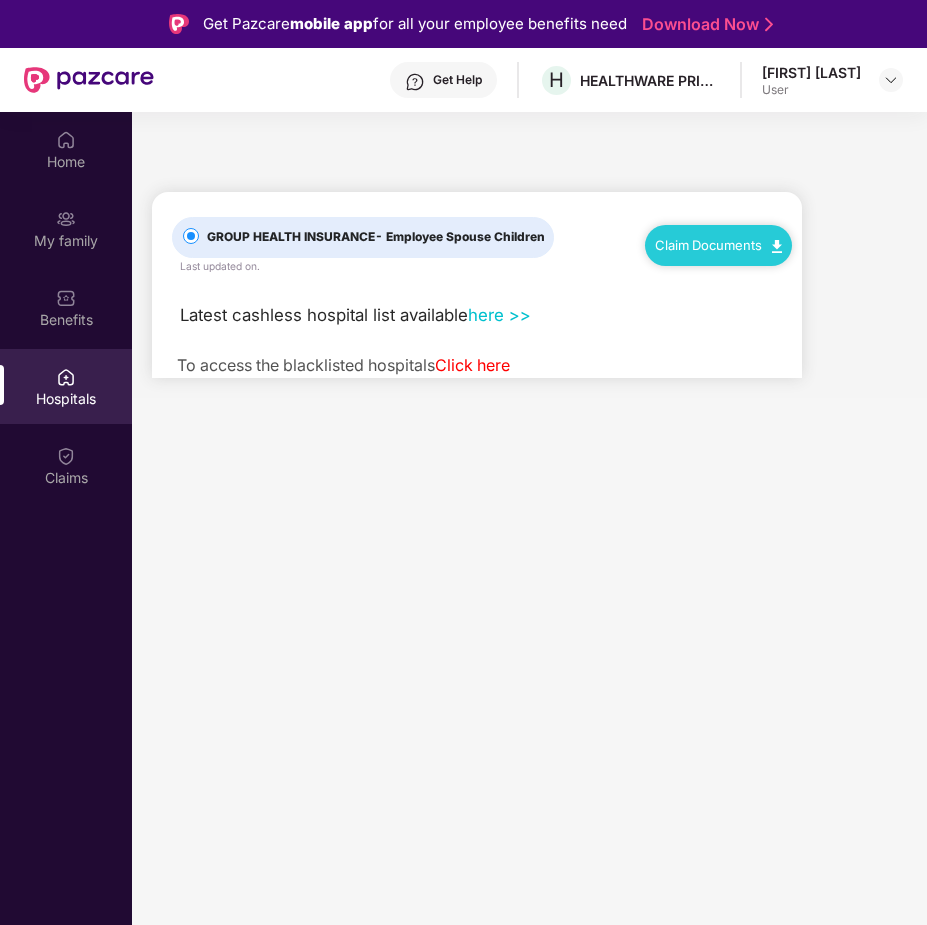 click on "User" at bounding box center [811, 90] 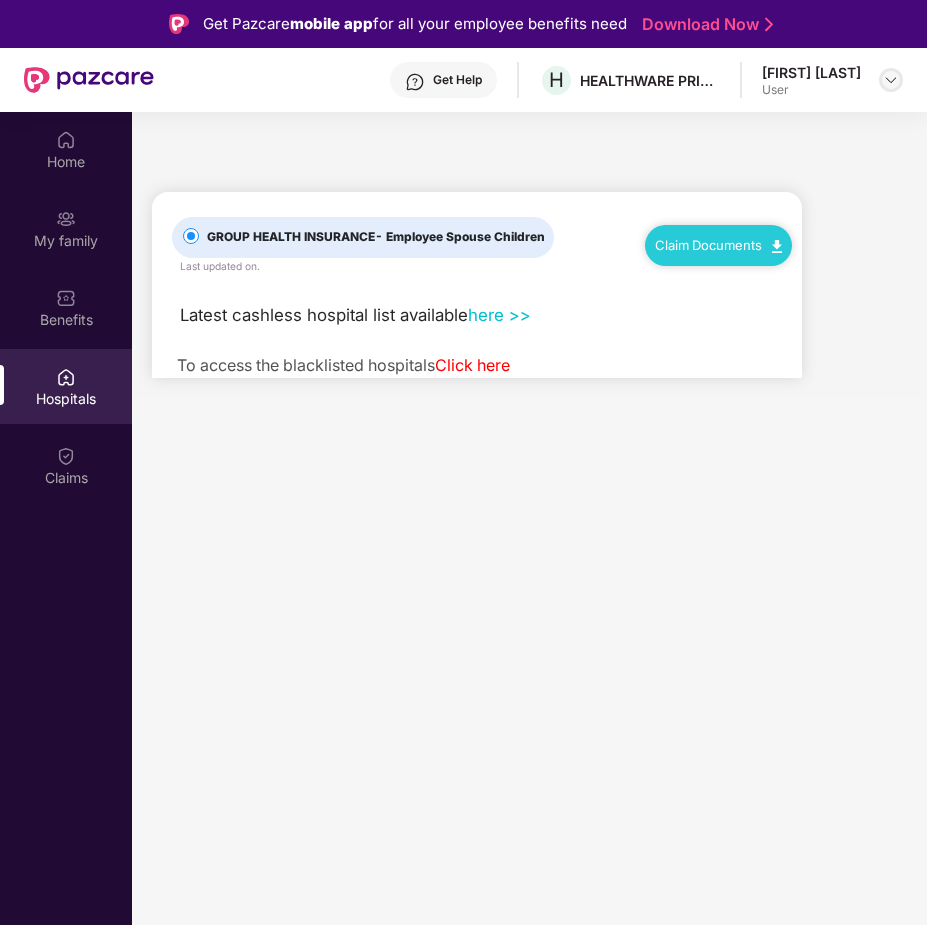 click at bounding box center (891, 80) 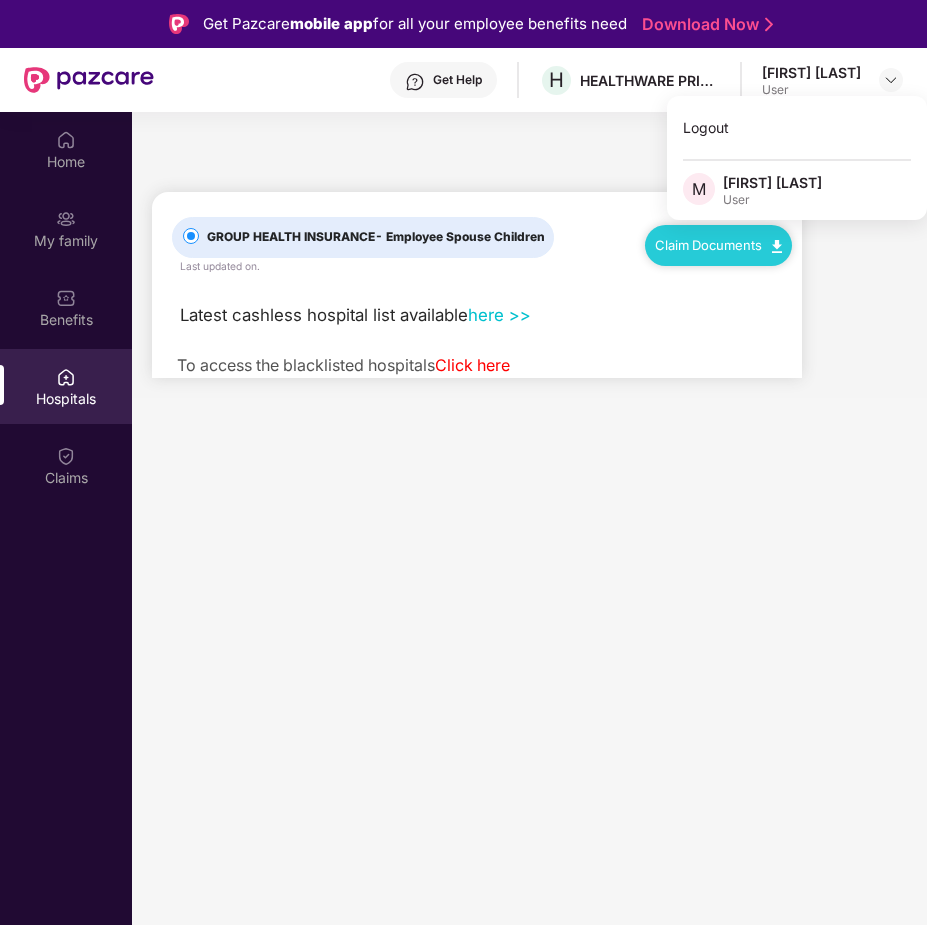 click on "User" at bounding box center (772, 200) 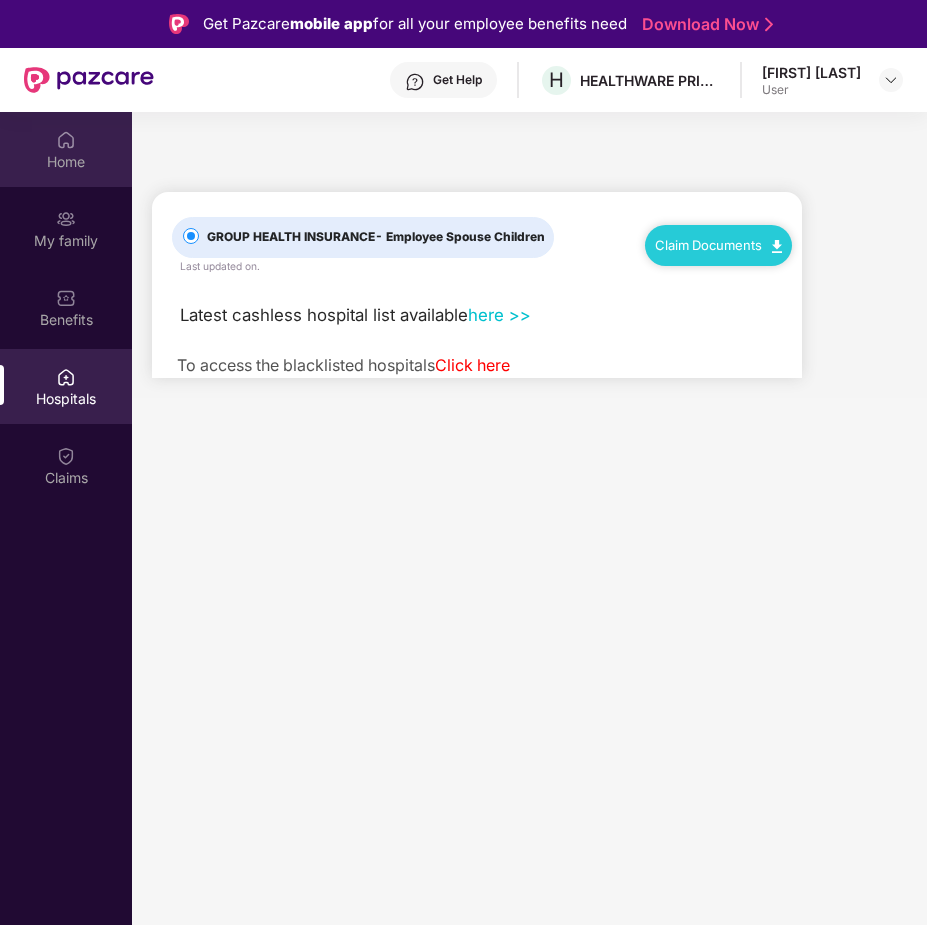 click on "Home" at bounding box center [66, 162] 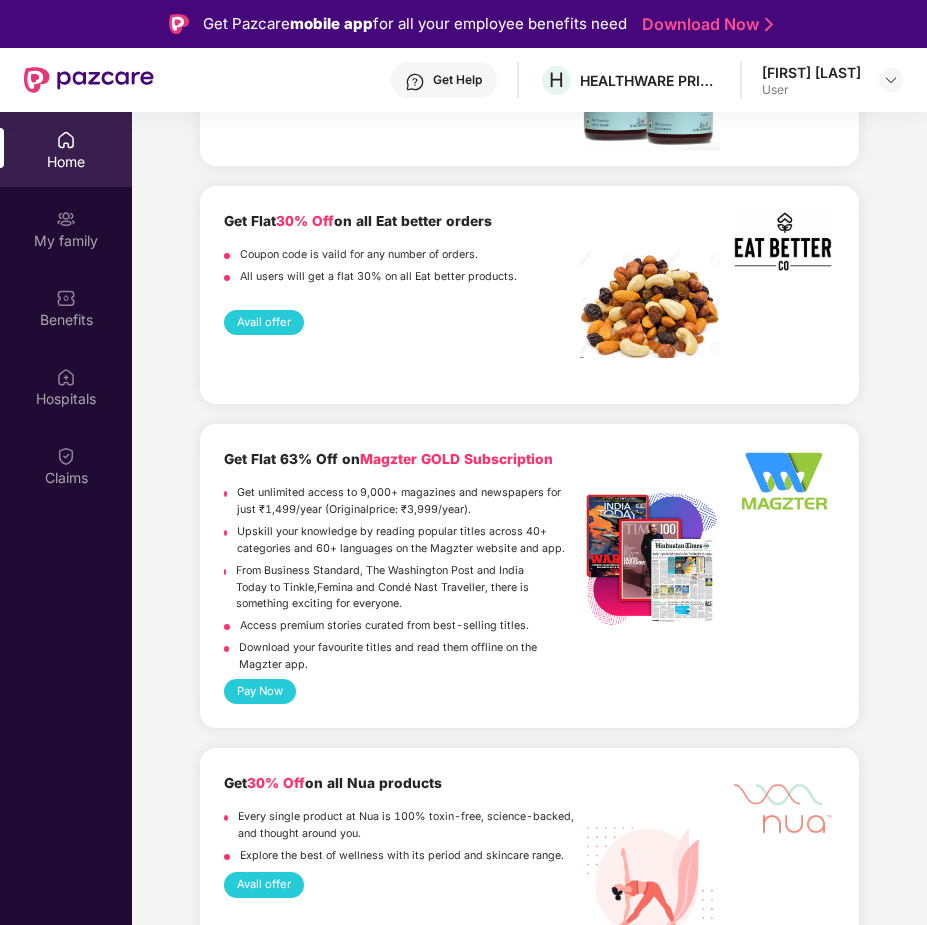 scroll, scrollTop: 4640, scrollLeft: 0, axis: vertical 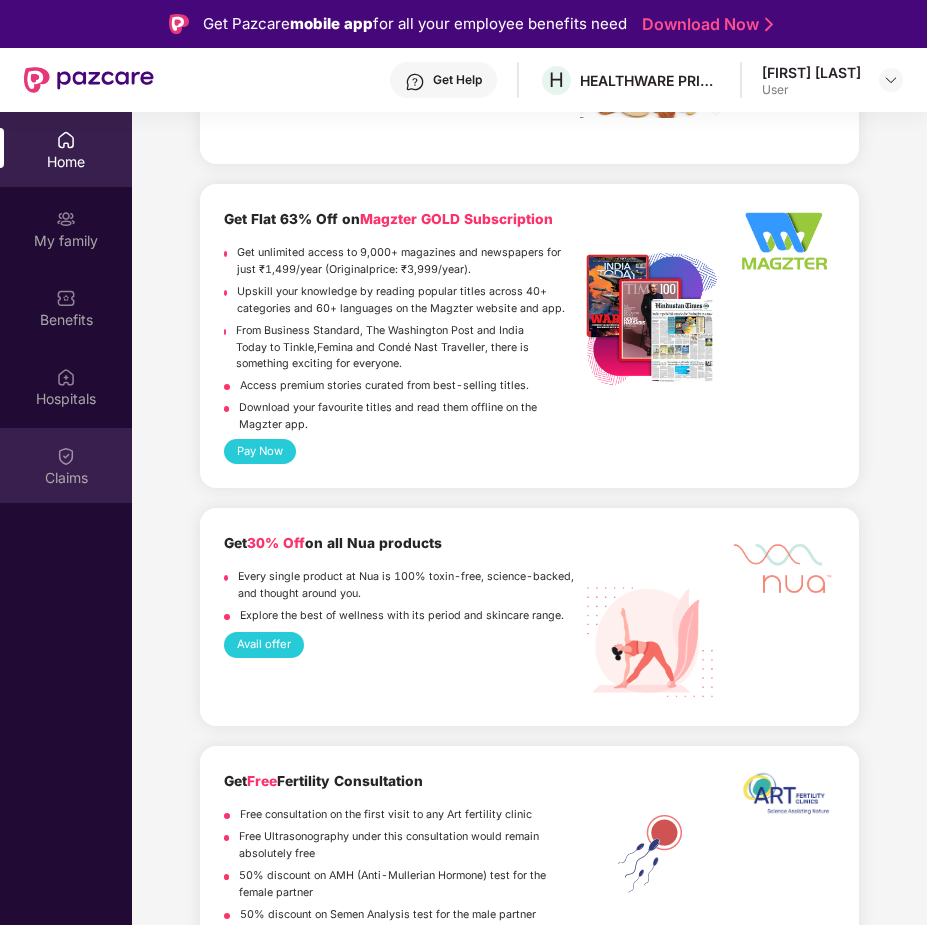 click at bounding box center [66, 455] 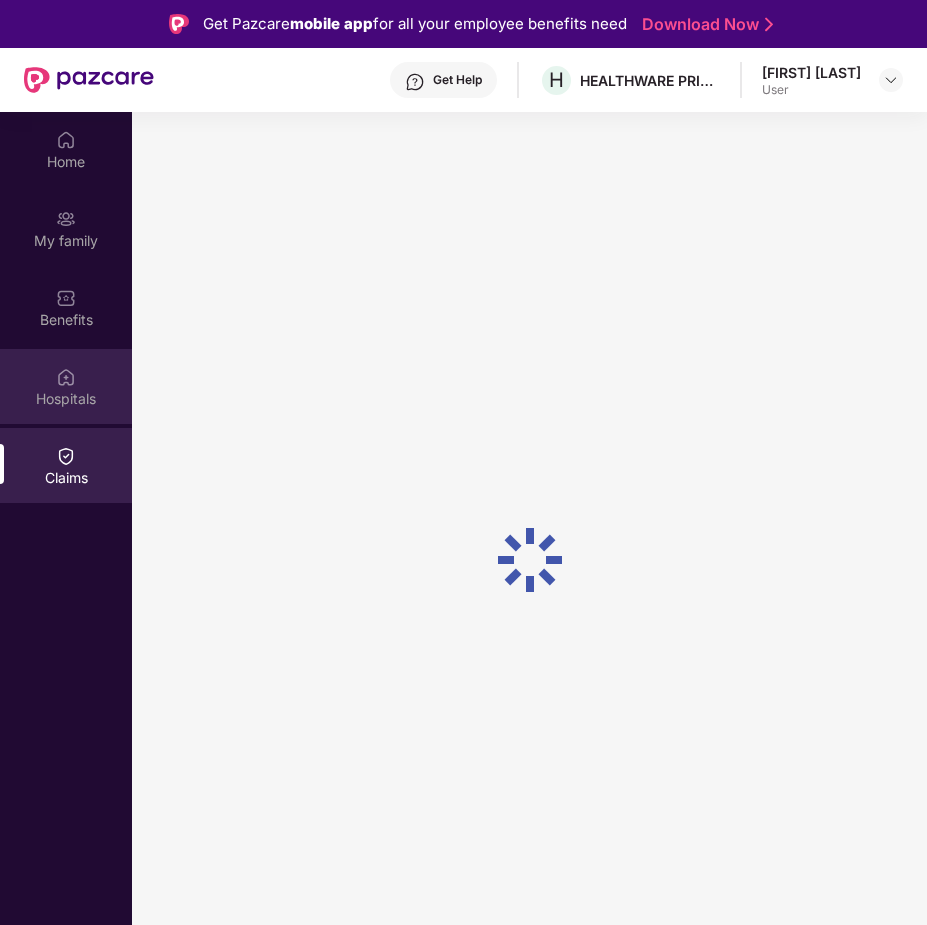 scroll, scrollTop: 0, scrollLeft: 0, axis: both 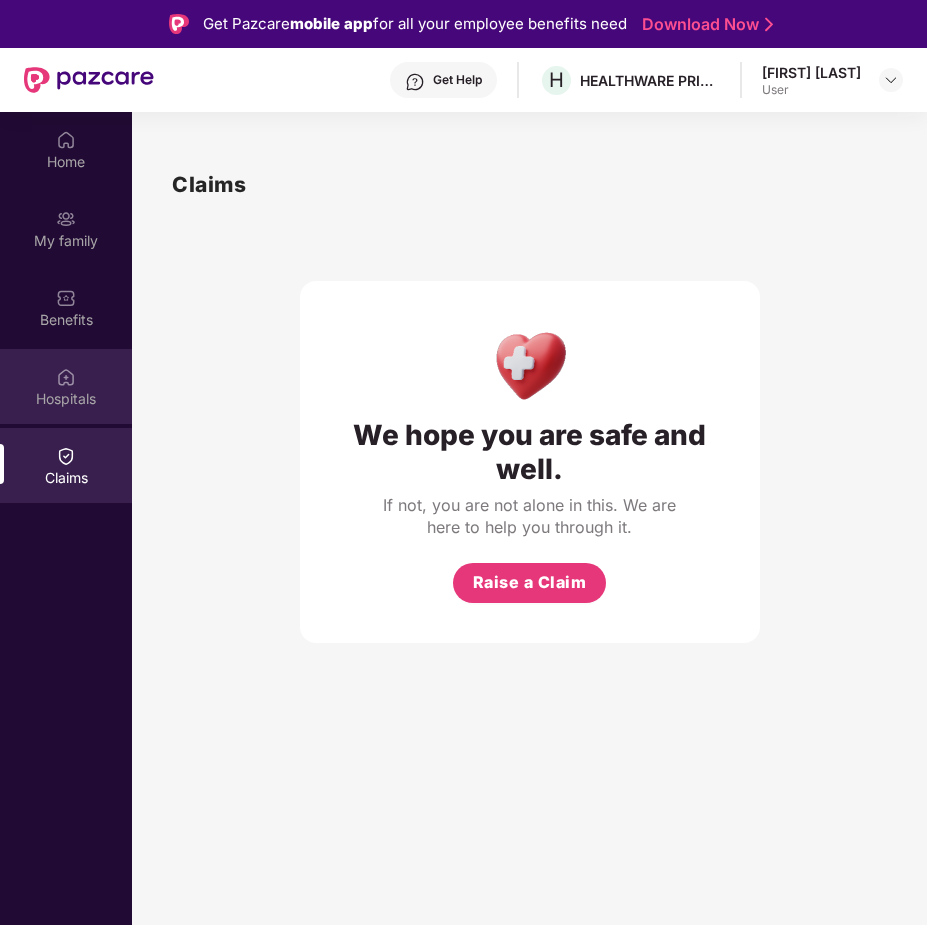click at bounding box center [66, 377] 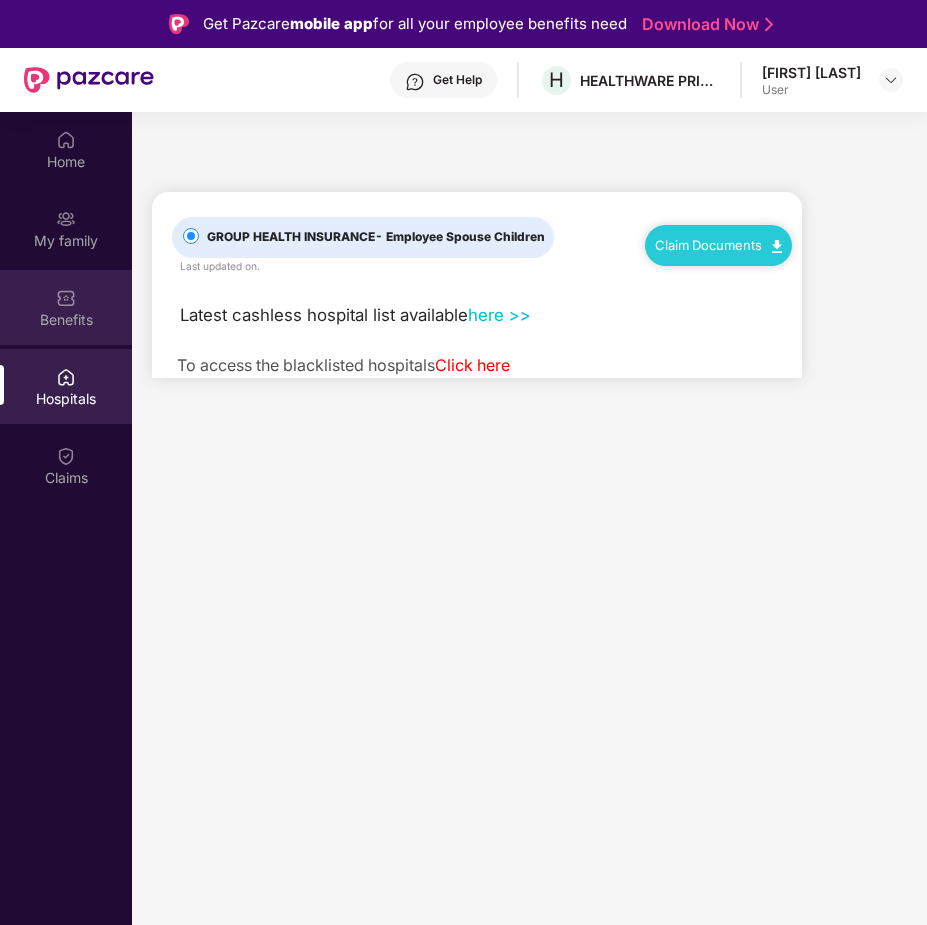 click at bounding box center (66, 298) 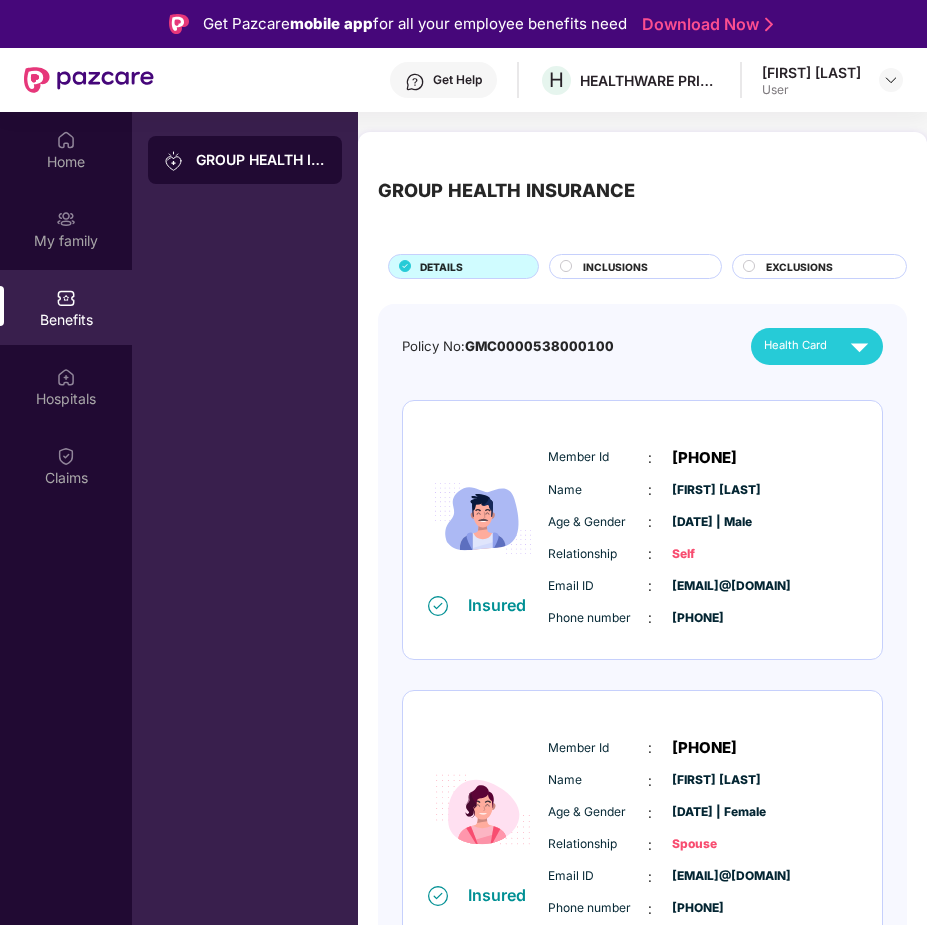 click on "GROUP HEALTH INSURANCE" at bounding box center (261, 160) 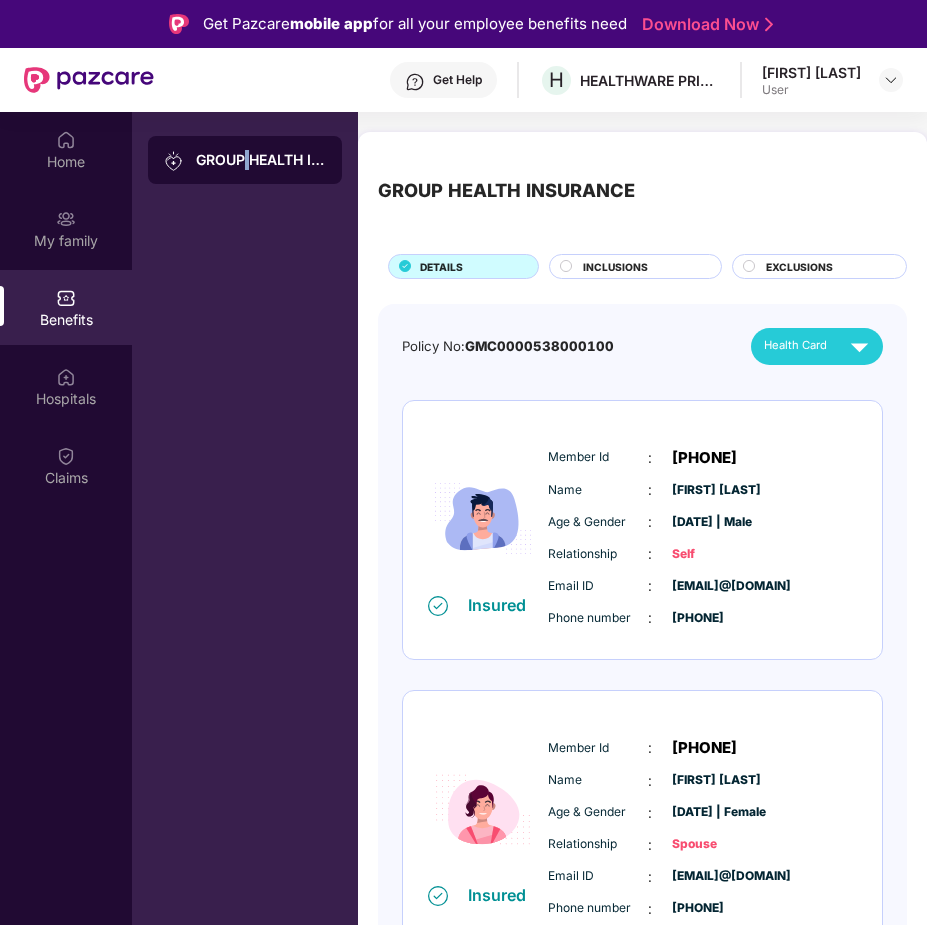click on "GROUP HEALTH INSURANCE" at bounding box center (261, 160) 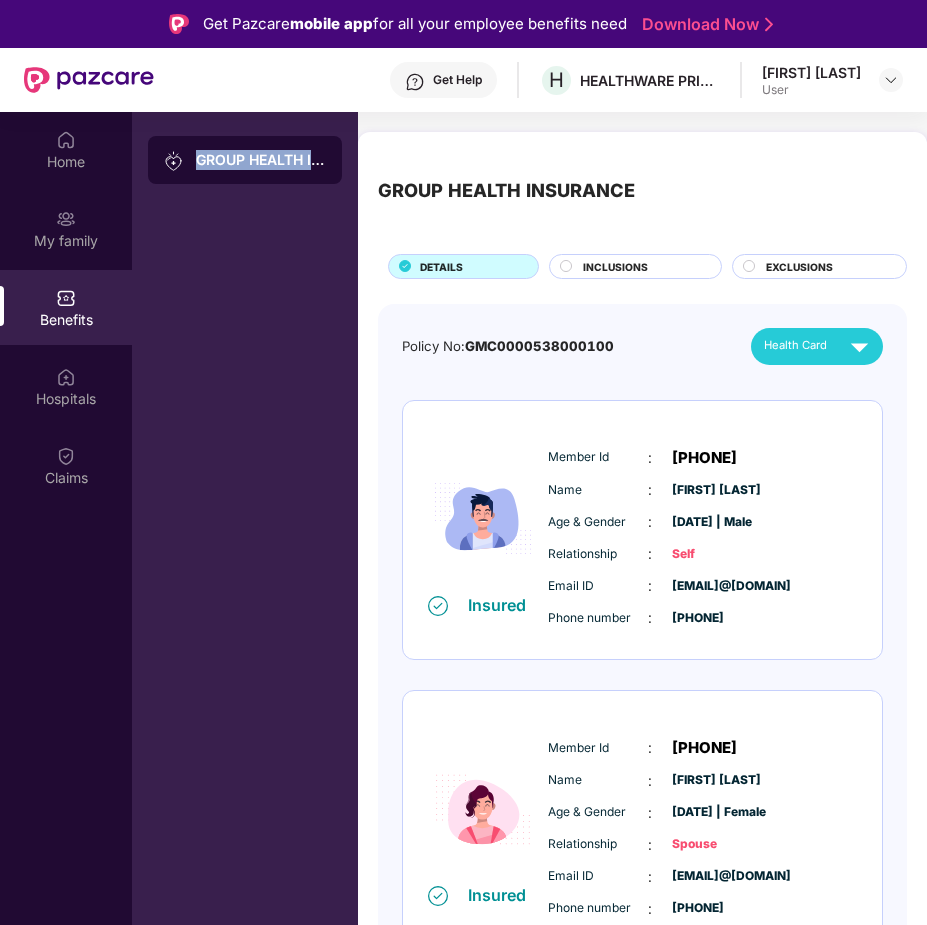 click on "GROUP HEALTH INSURANCE" at bounding box center (261, 160) 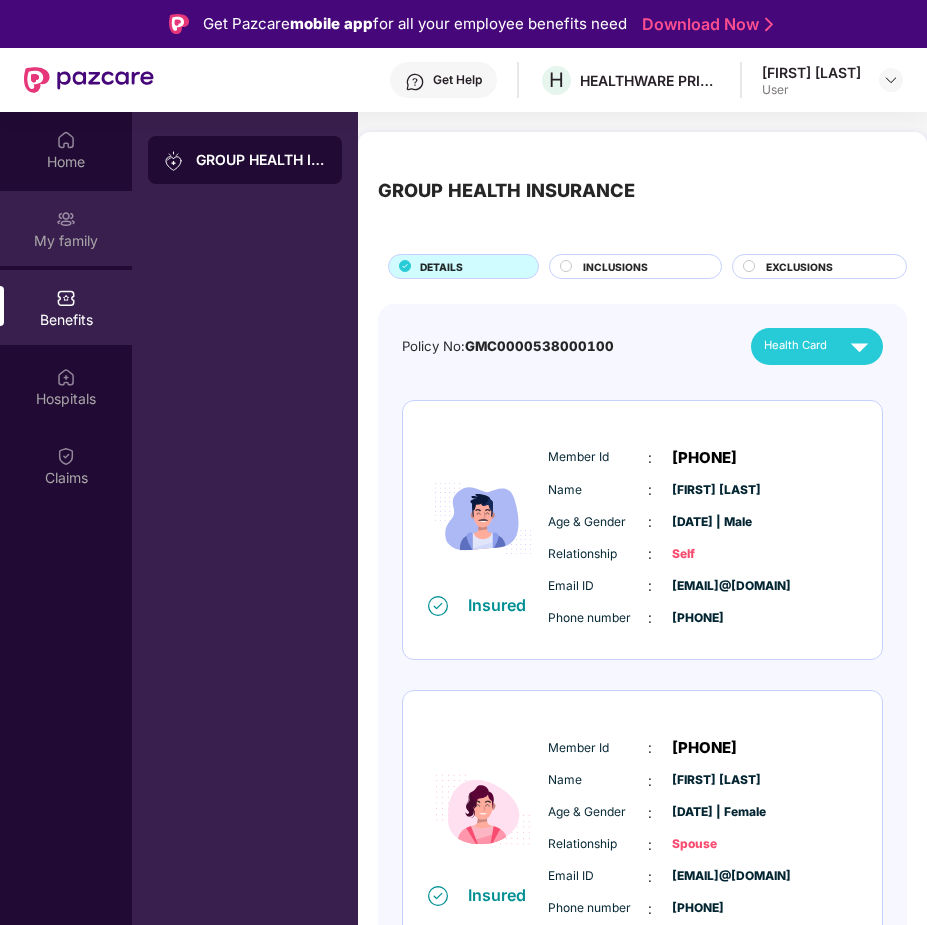 click on "My family" at bounding box center [66, 241] 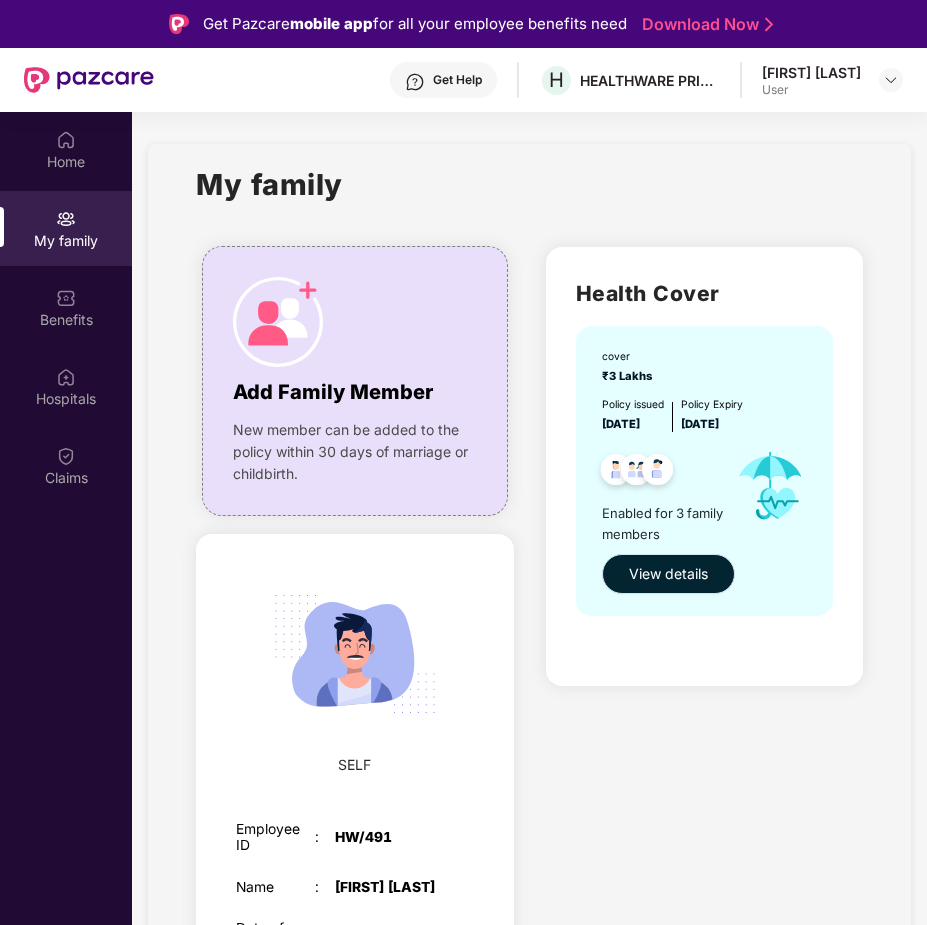 click on "View details" at bounding box center (668, 574) 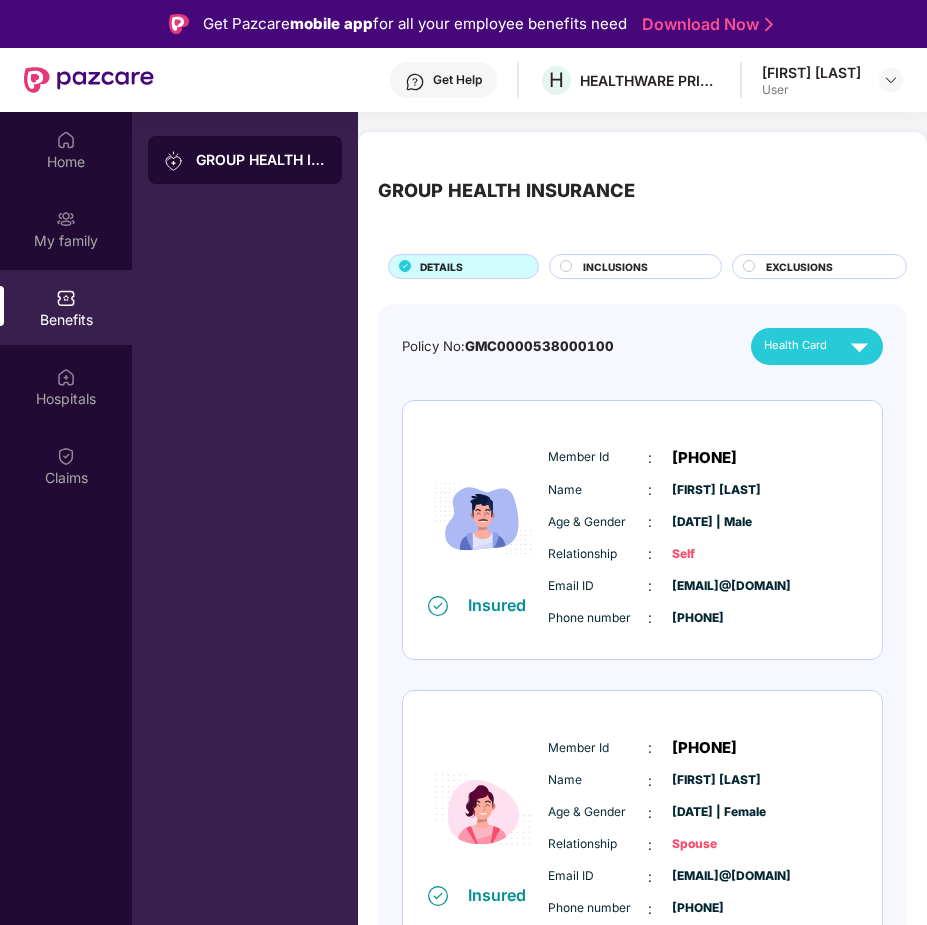 click on "GROUP HEALTH INSURANCE" at bounding box center [261, 160] 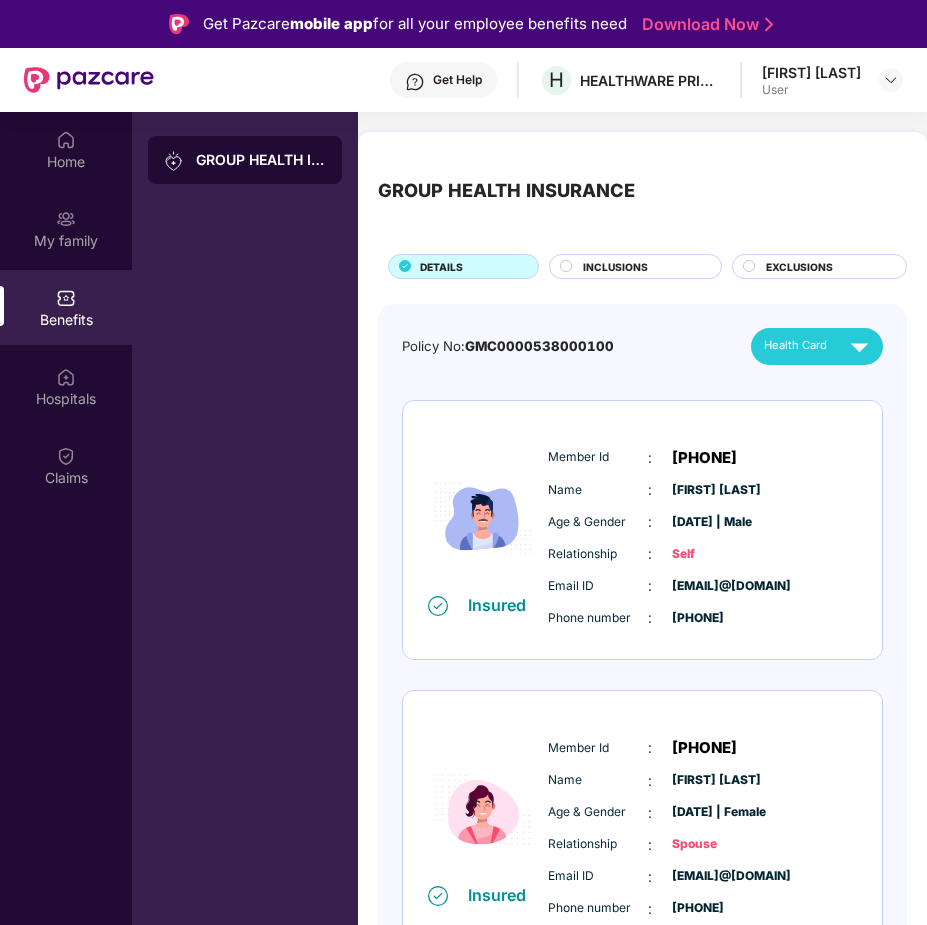 click on "INCLUSIONS" at bounding box center [615, 267] 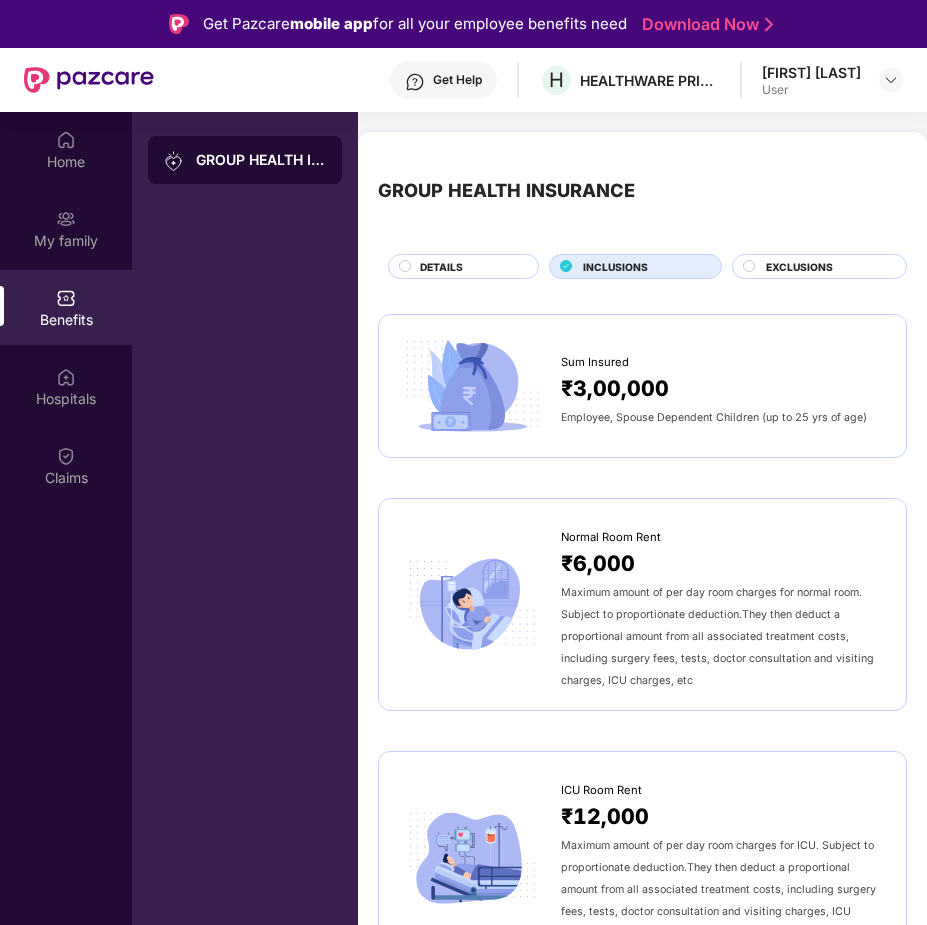 click on "Get Help" at bounding box center (443, 80) 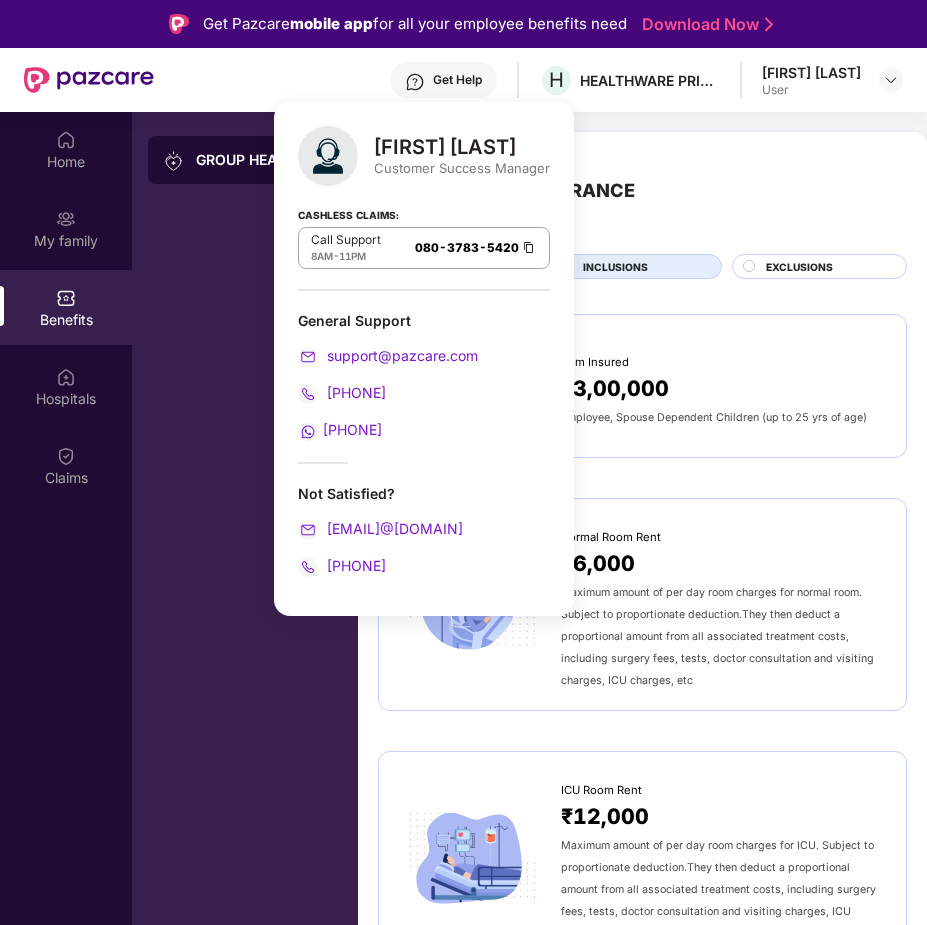 click on "GROUP HEALTH INSURANCE" at bounding box center [642, 191] 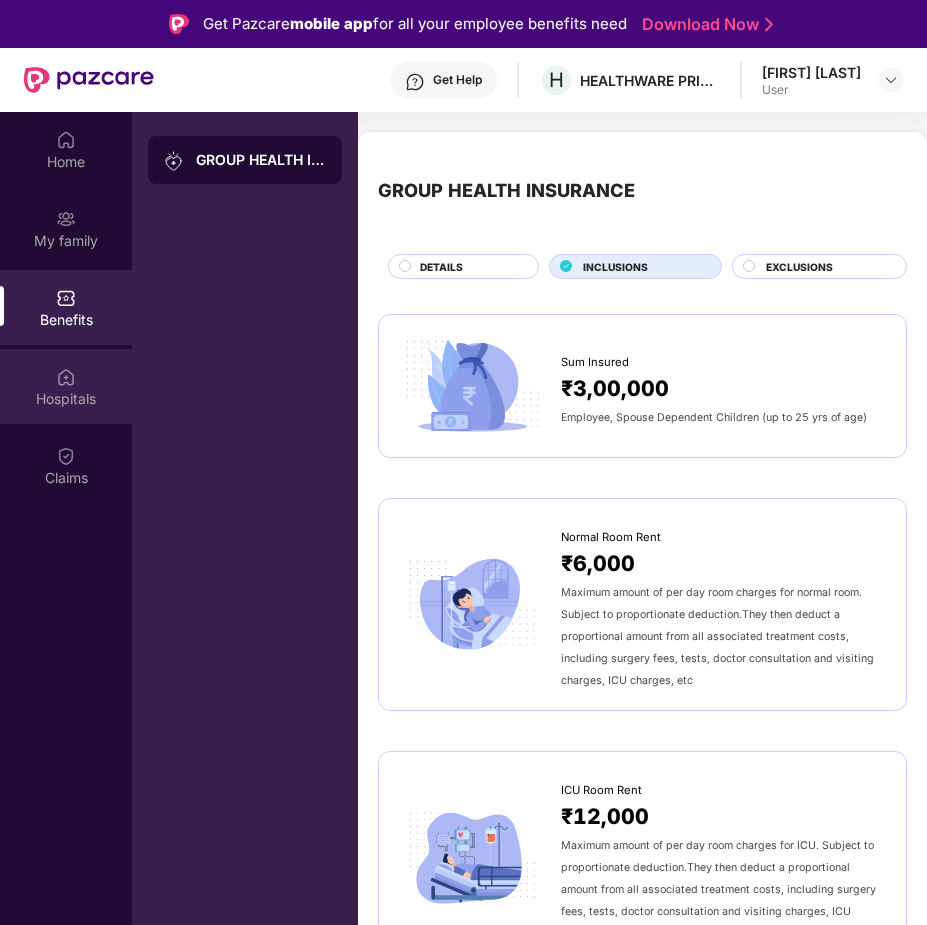 click on "Hospitals" at bounding box center [66, 399] 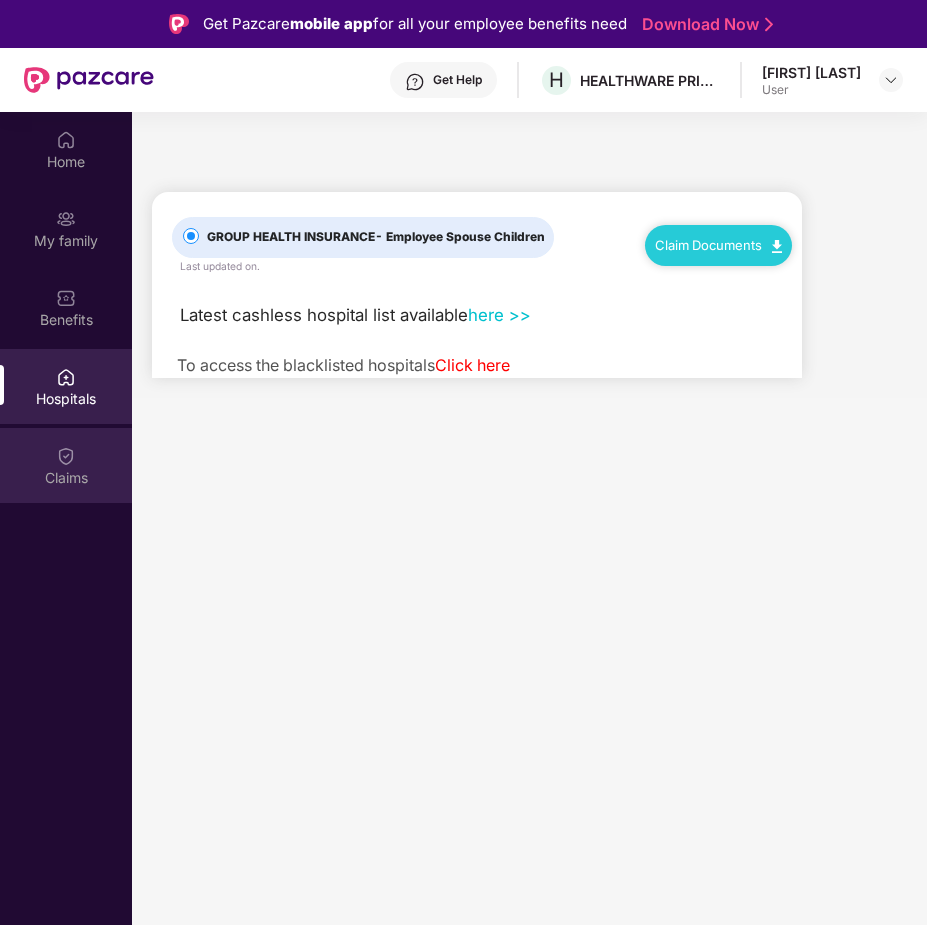 click on "Claims" at bounding box center (66, 478) 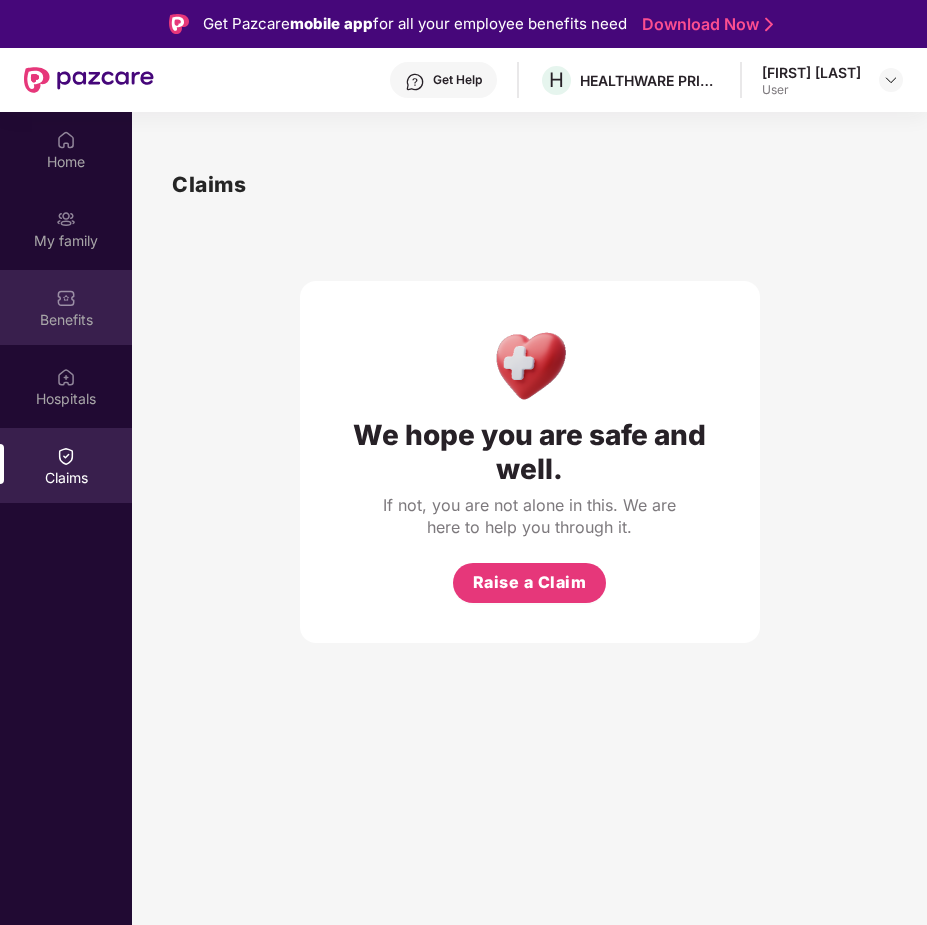 click on "Benefits" at bounding box center [66, 320] 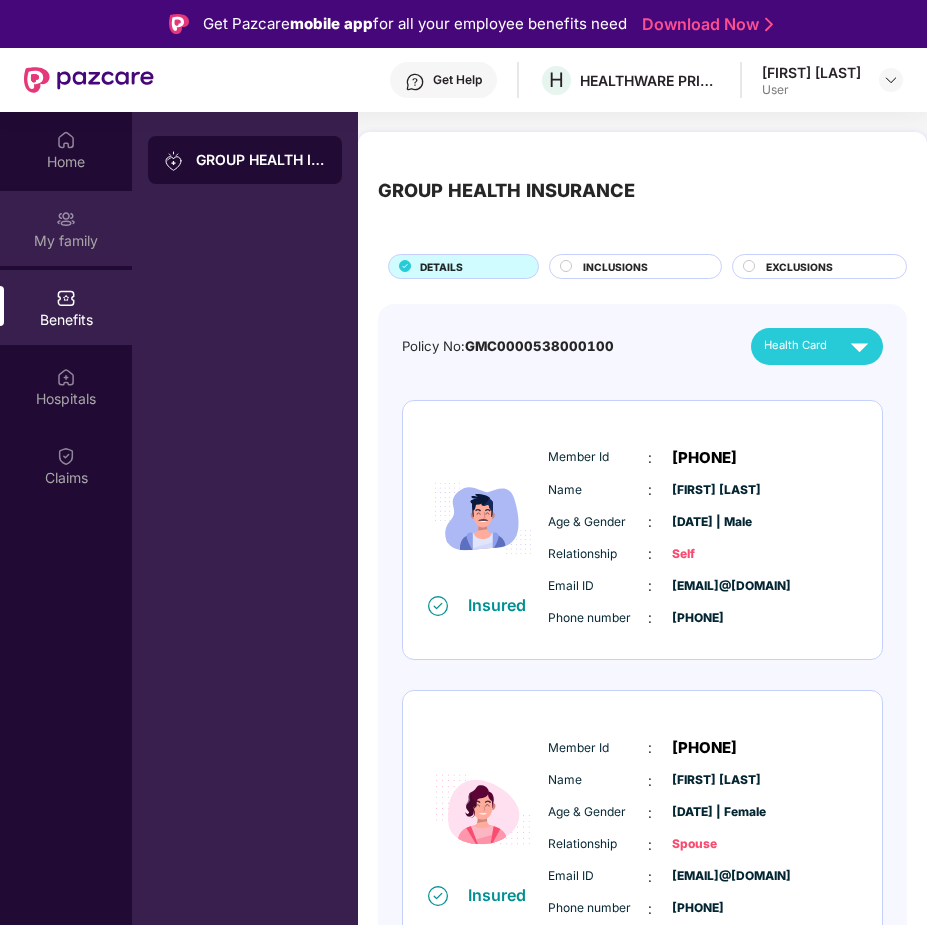 click on "My family" at bounding box center (66, 241) 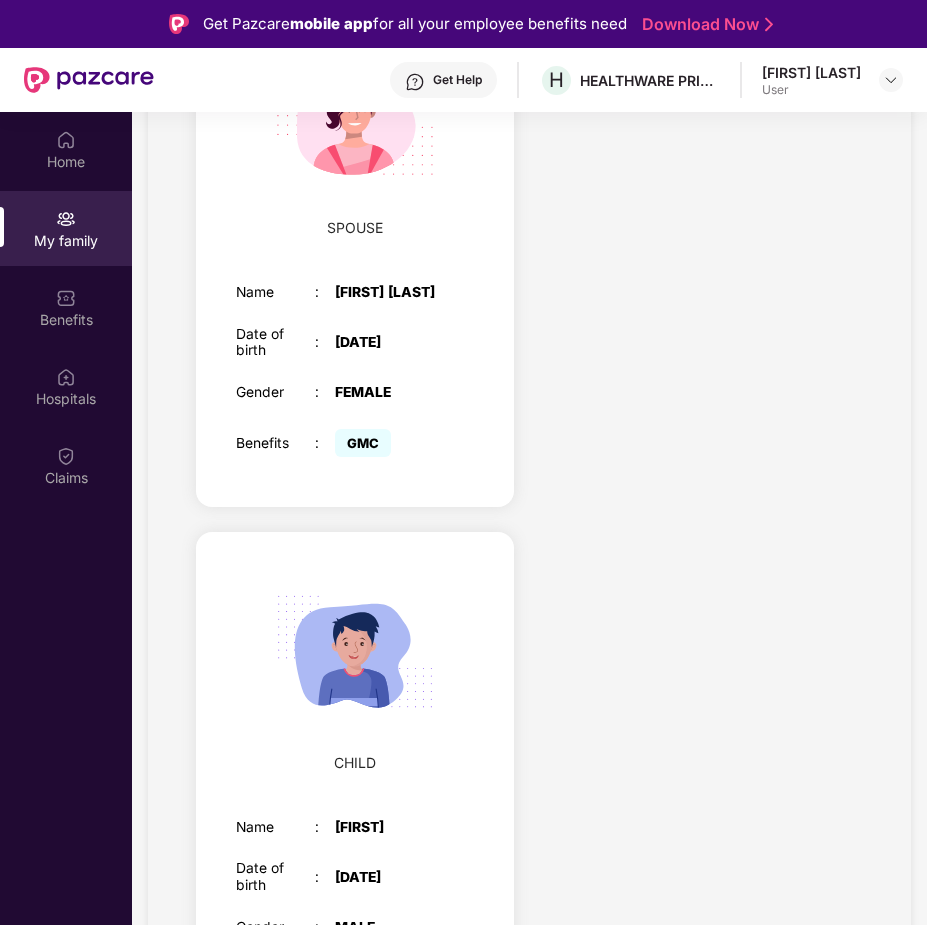 scroll, scrollTop: 1326, scrollLeft: 0, axis: vertical 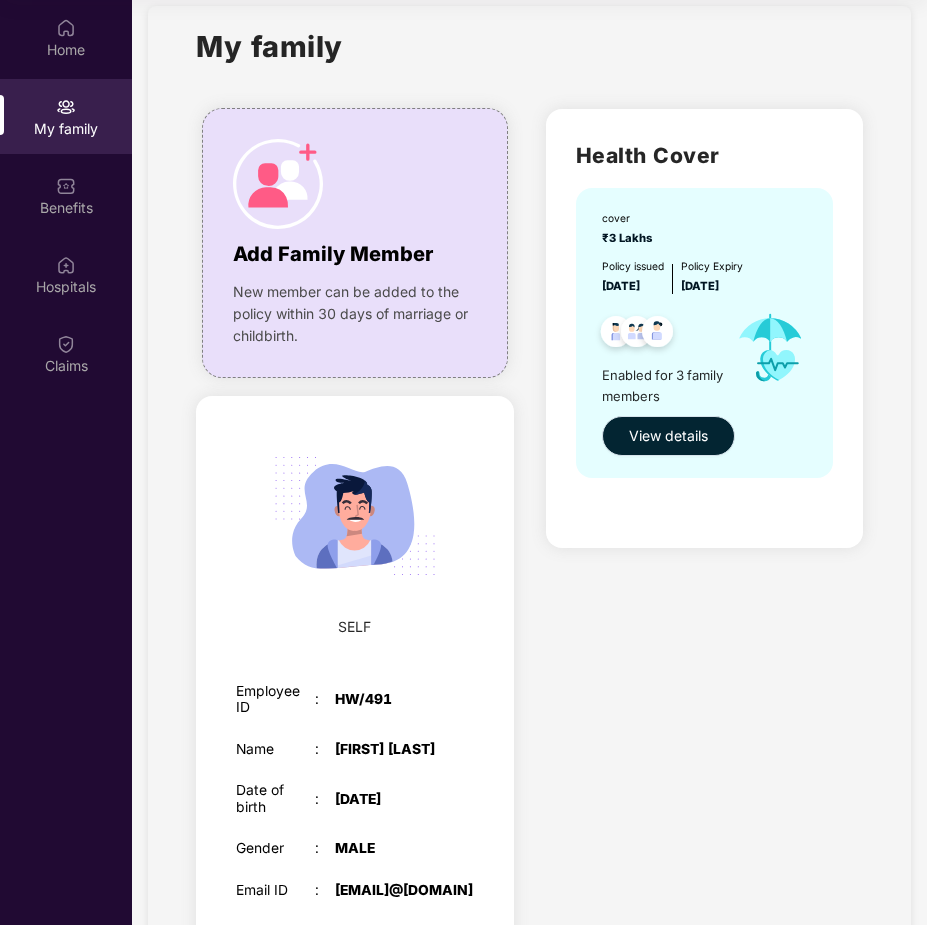 click on "View details" at bounding box center (668, 436) 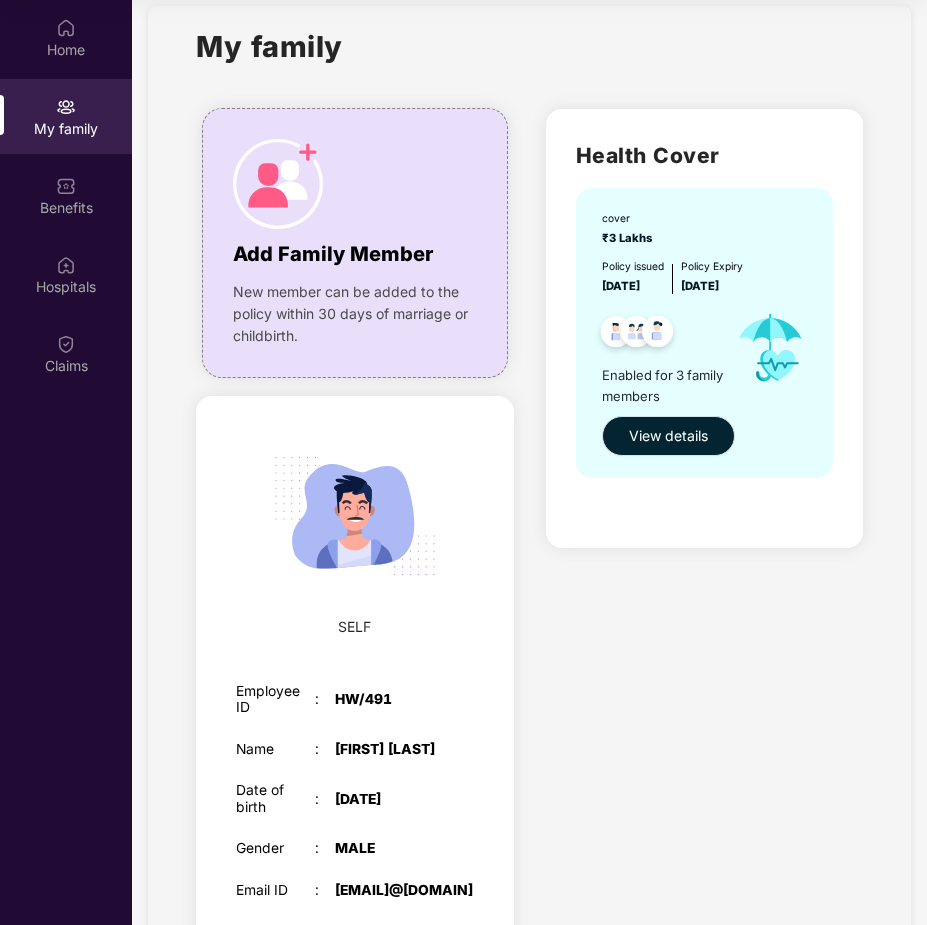 scroll, scrollTop: 0, scrollLeft: 0, axis: both 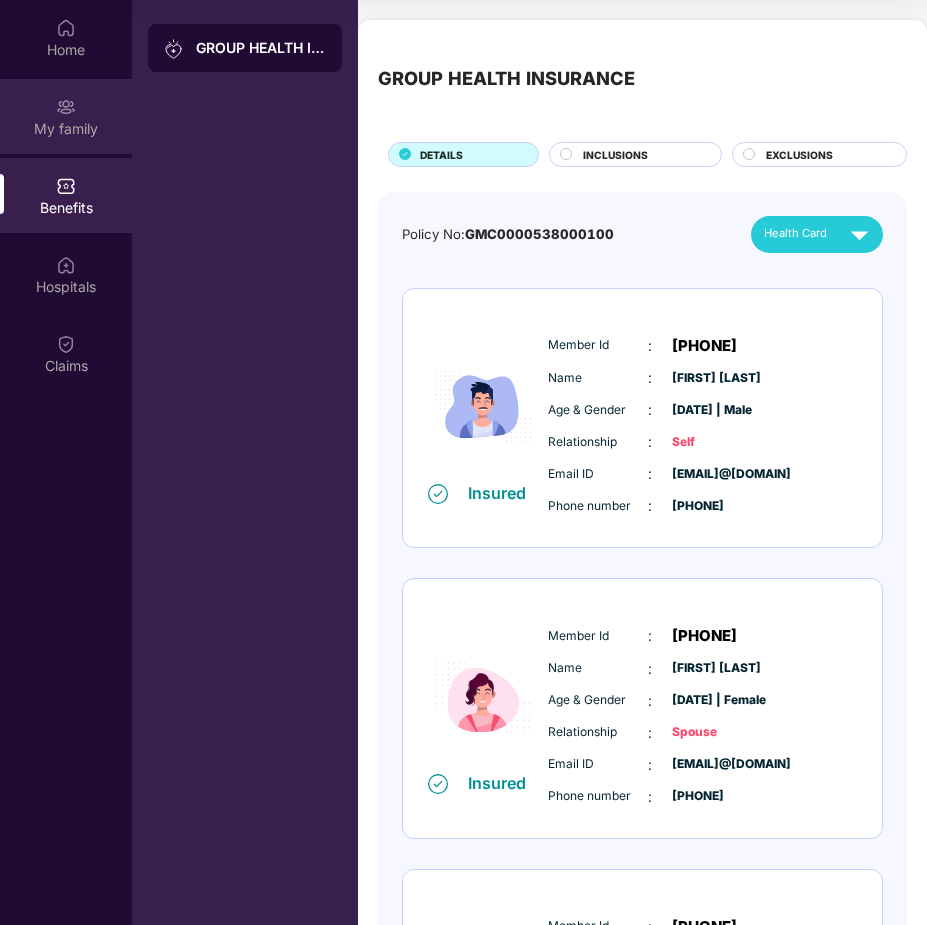 click on "My family" at bounding box center [66, 129] 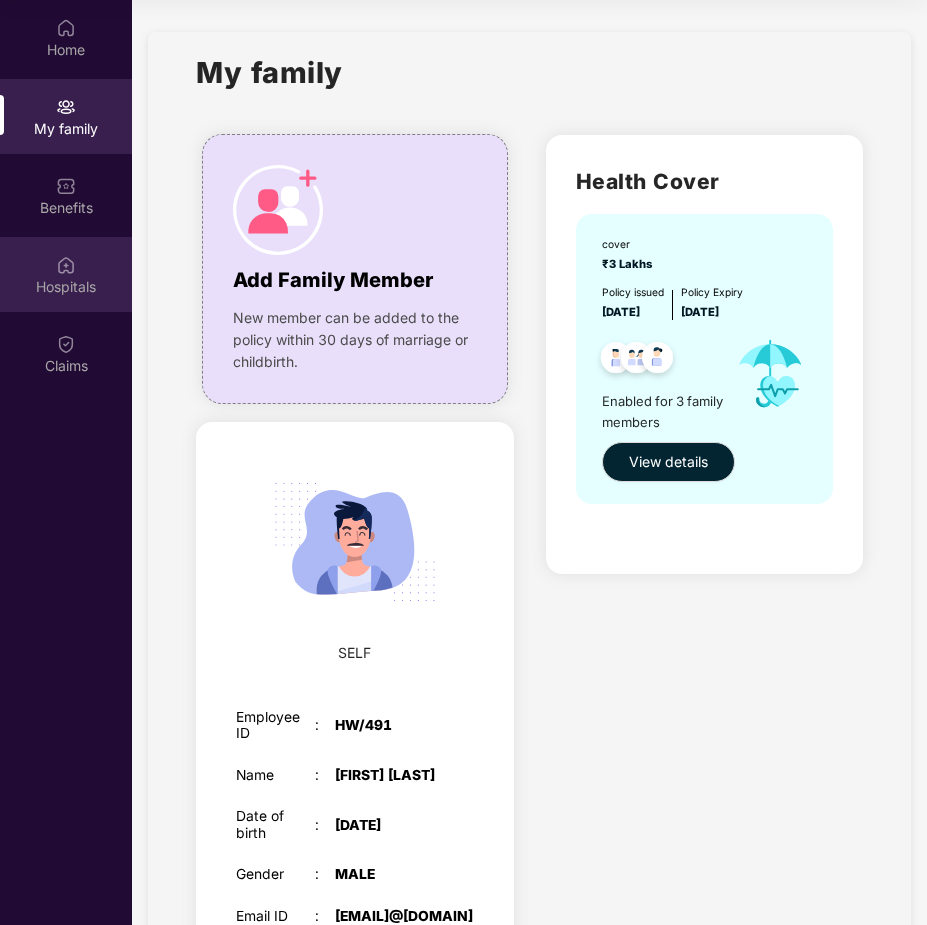 click on "Hospitals" at bounding box center [66, 287] 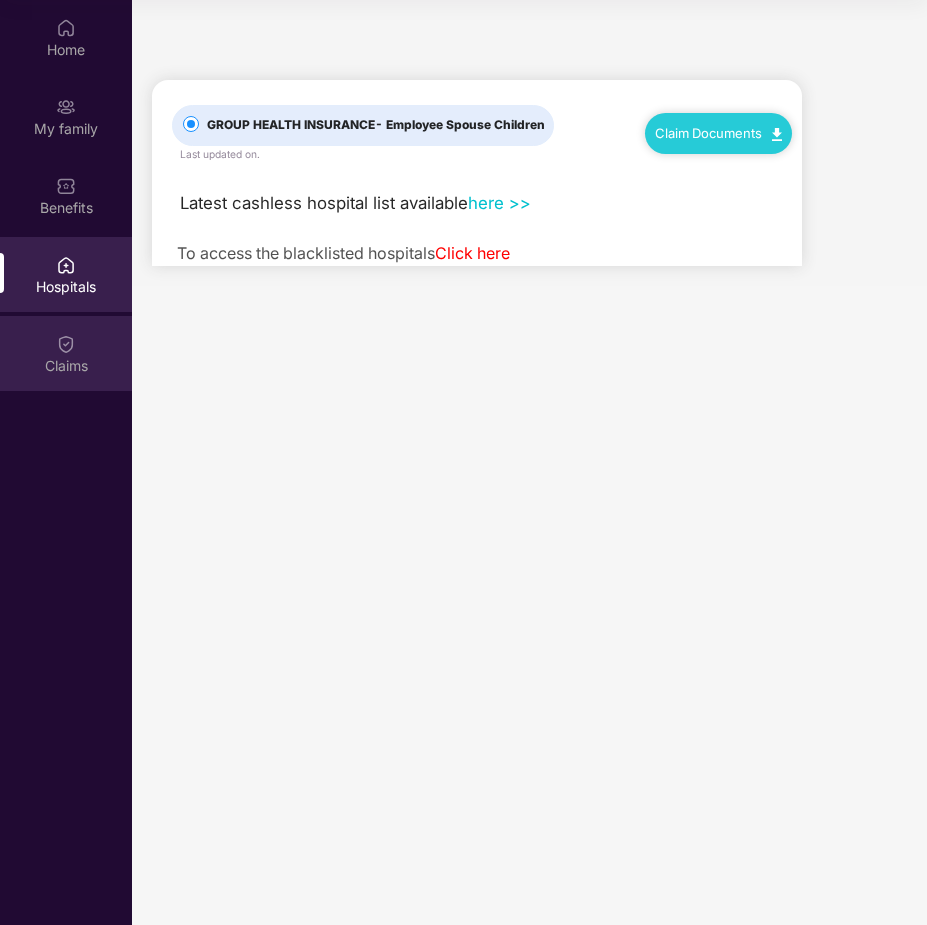 click on "Claims" at bounding box center [66, 353] 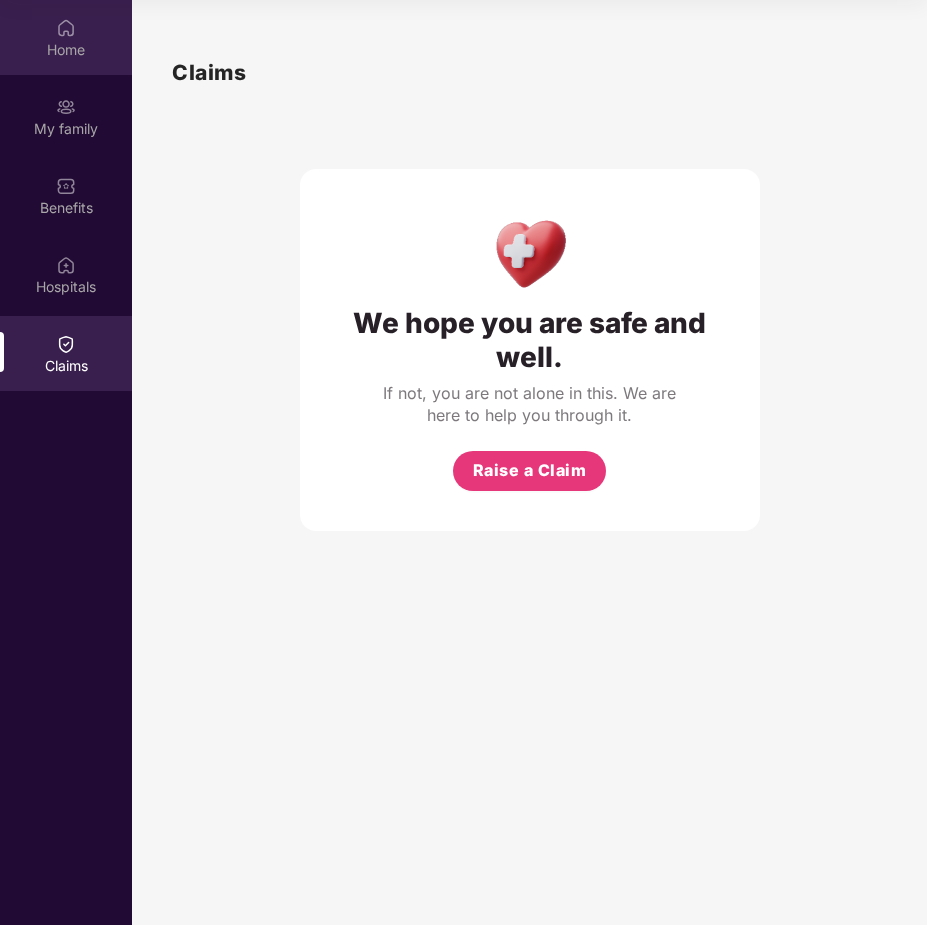 click at bounding box center [66, 28] 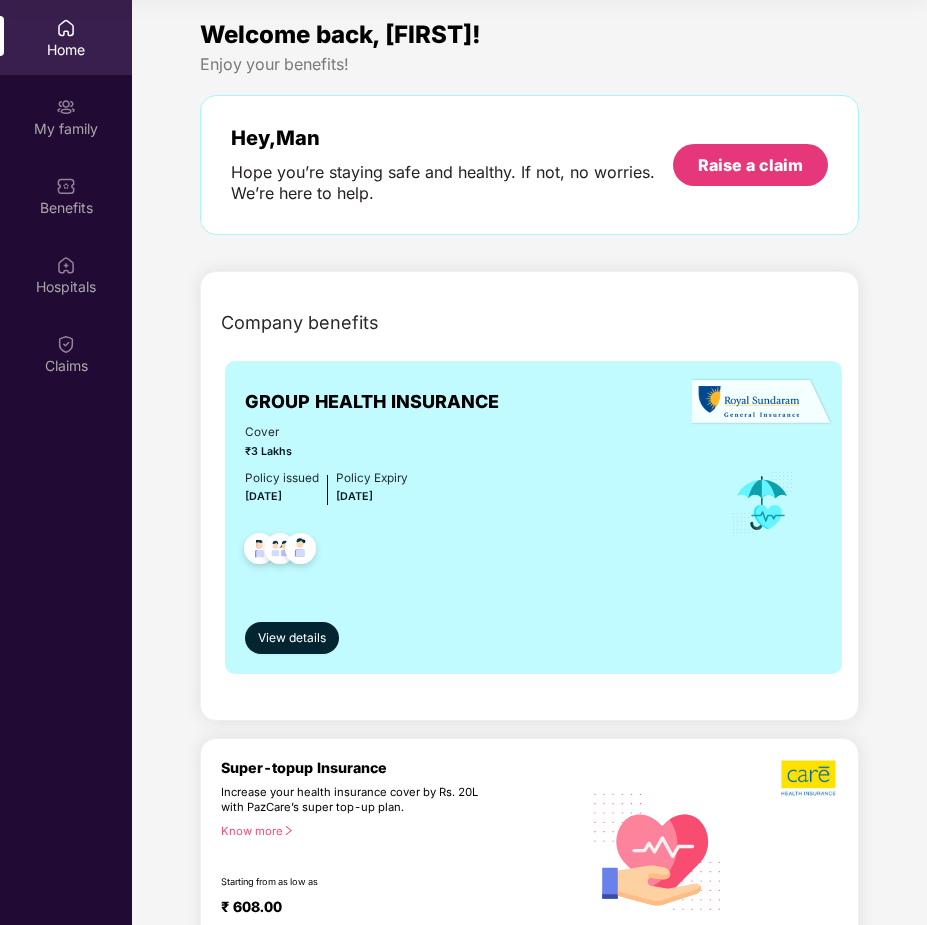 scroll, scrollTop: 0, scrollLeft: 0, axis: both 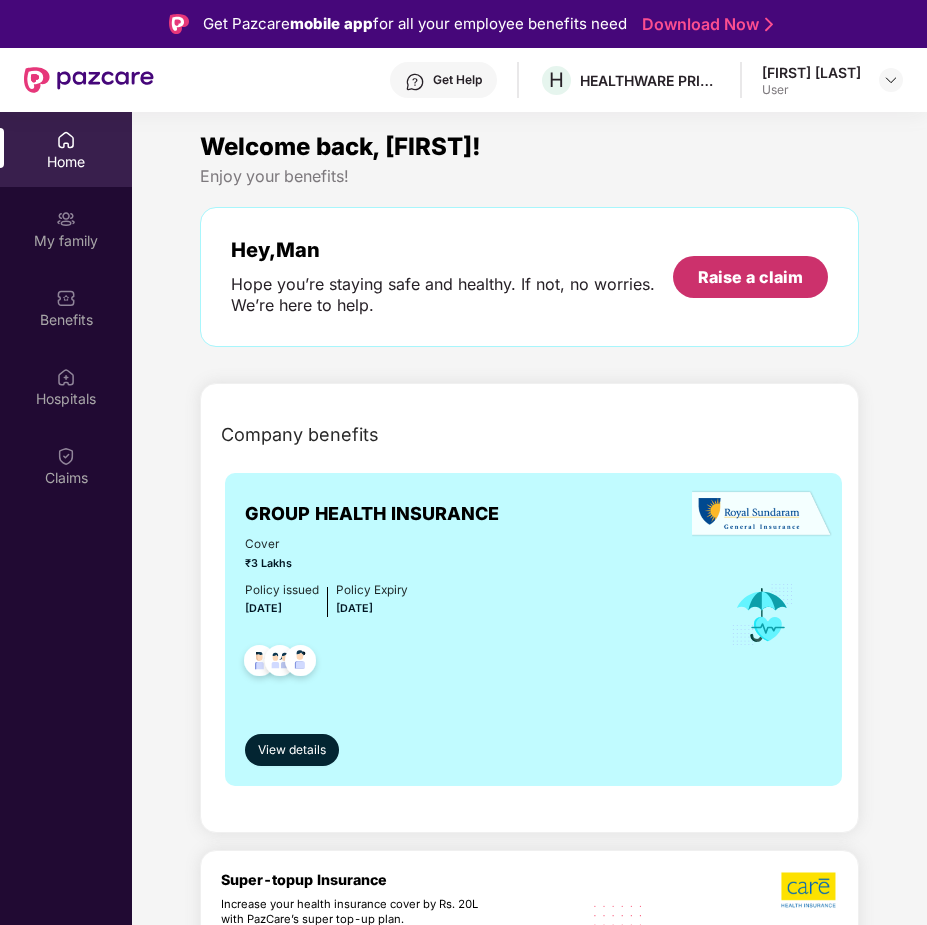 click on "Raise a claim" at bounding box center (750, 277) 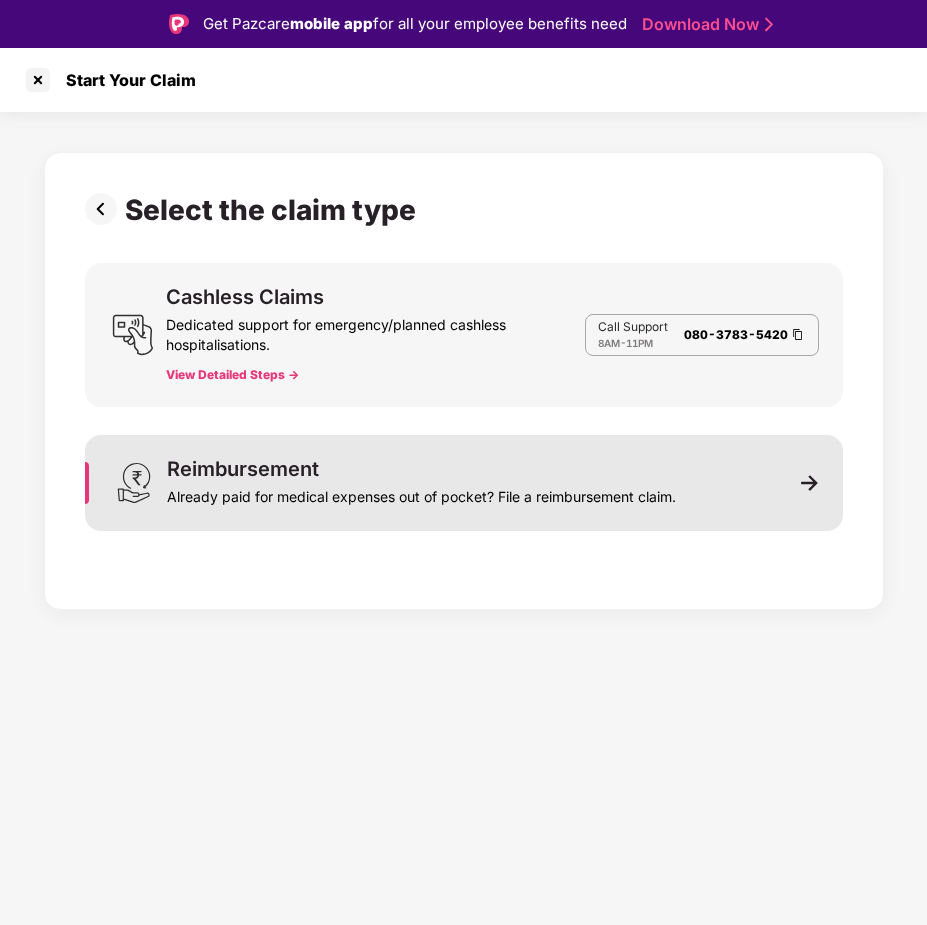 click on "Reimbursement Already paid for medical expenses out of pocket? File a reimbursement claim." at bounding box center [464, 483] 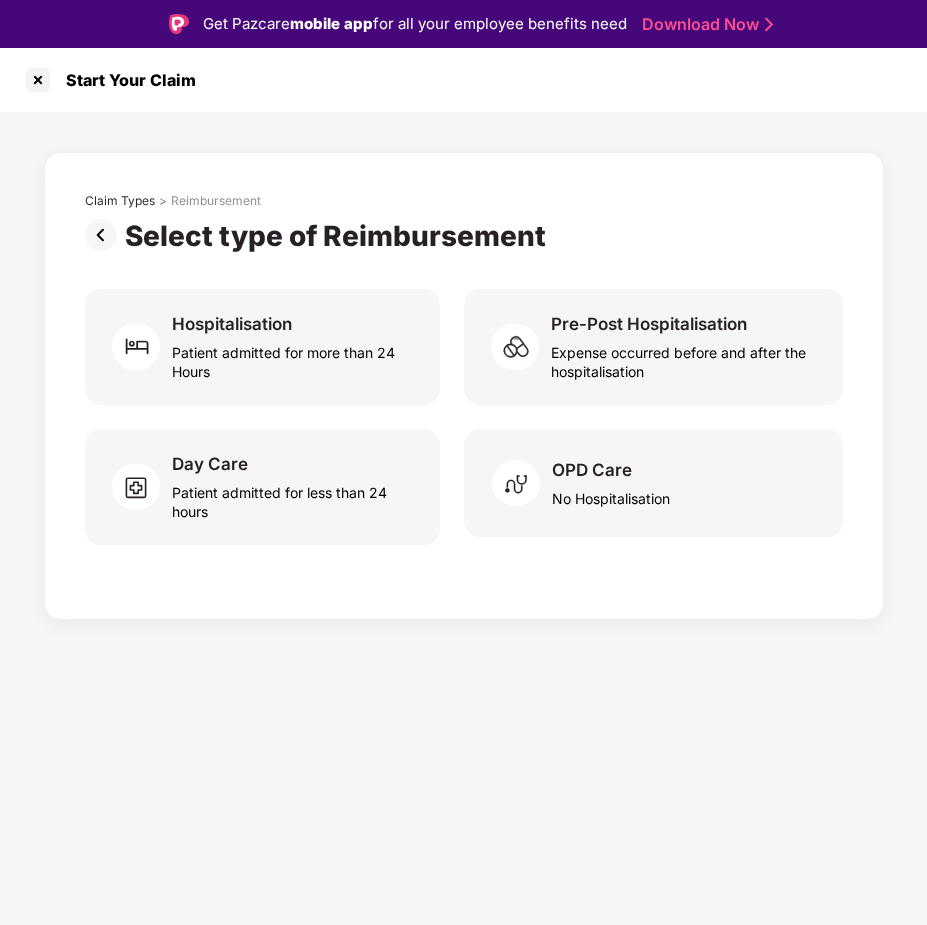click at bounding box center [105, 235] 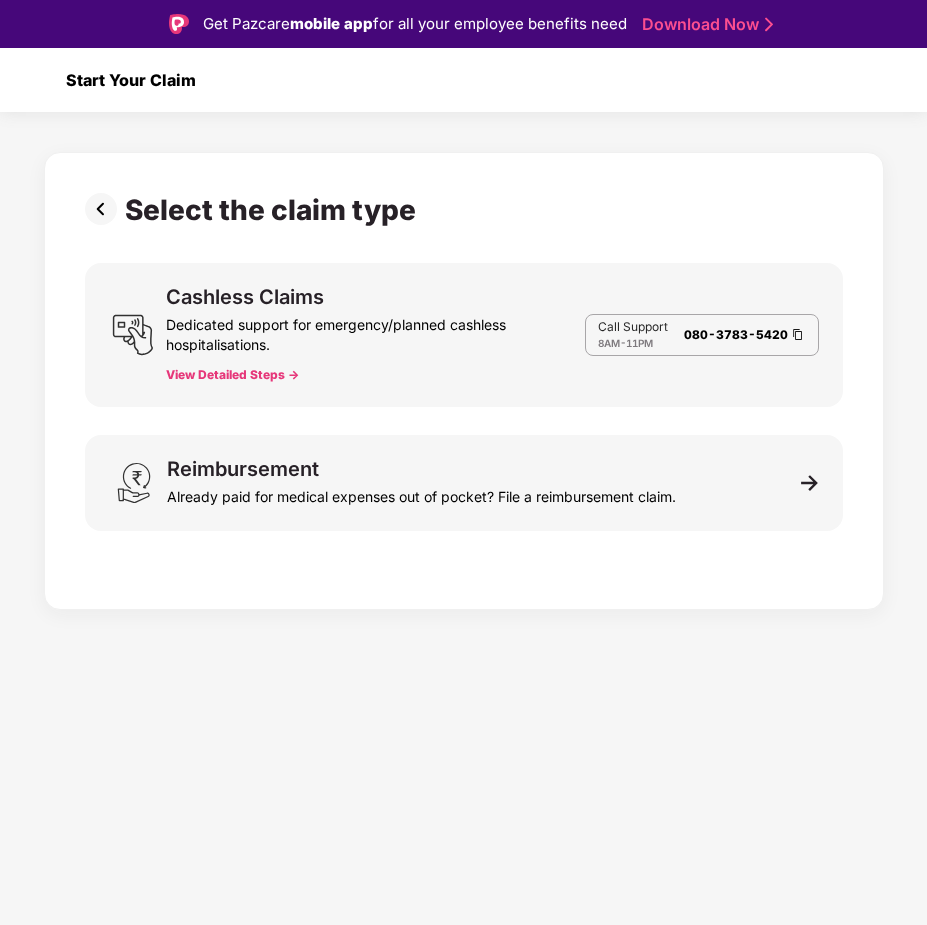 click at bounding box center [38, 80] 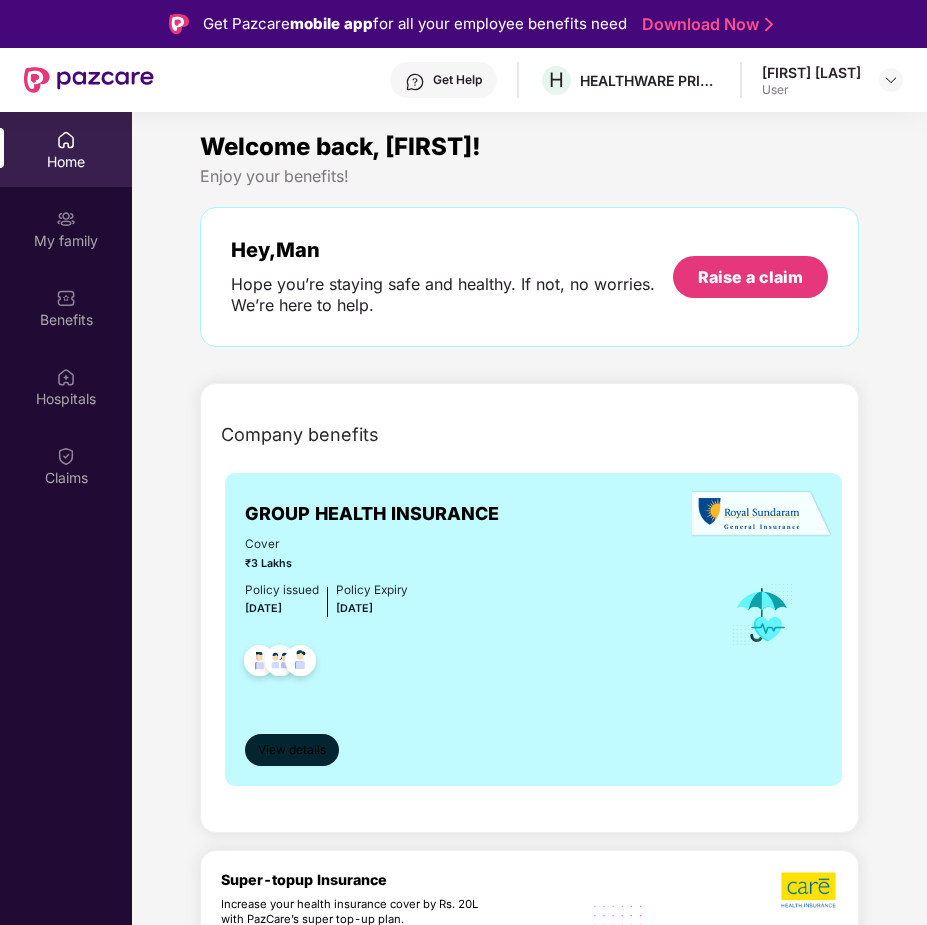 click on "View details" at bounding box center [292, 750] 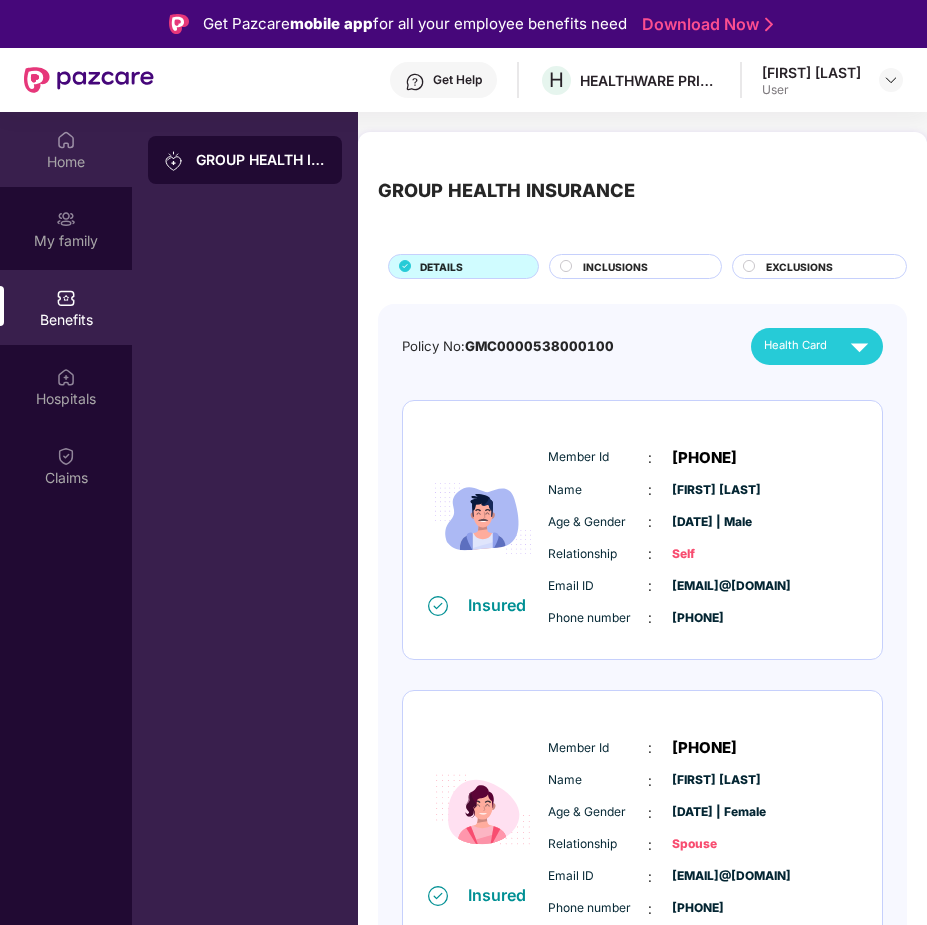 click on "Home" at bounding box center (66, 149) 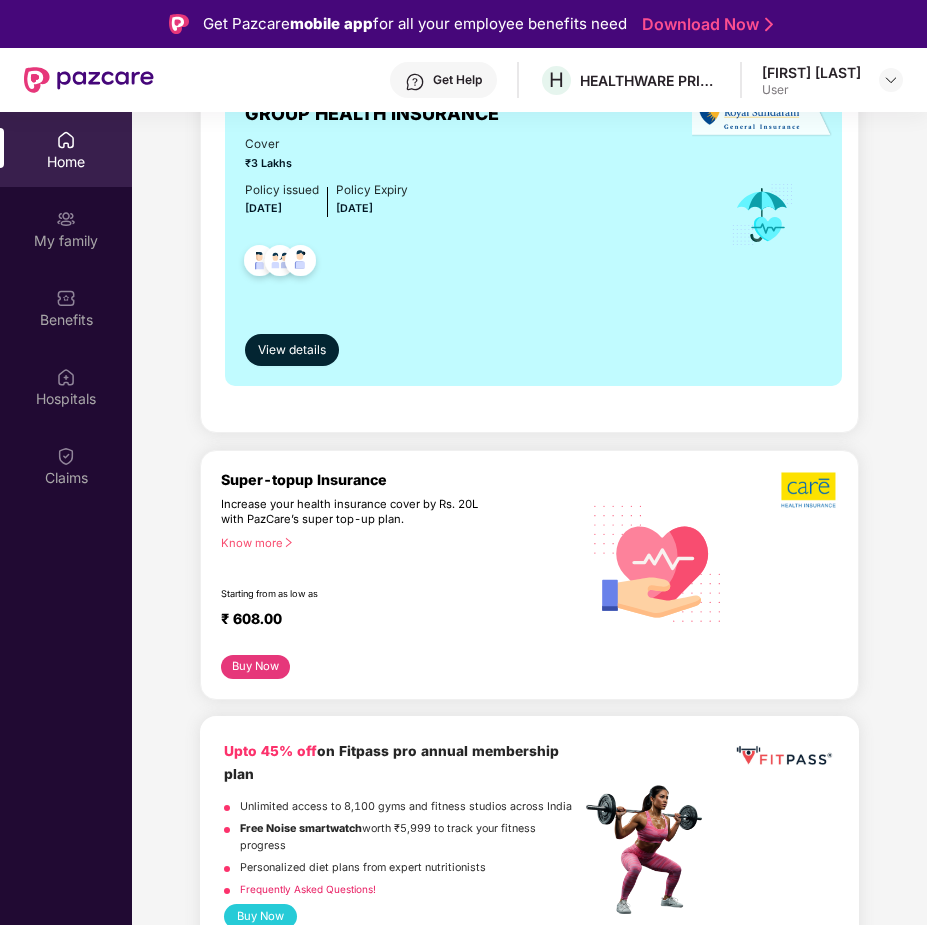 scroll, scrollTop: 900, scrollLeft: 0, axis: vertical 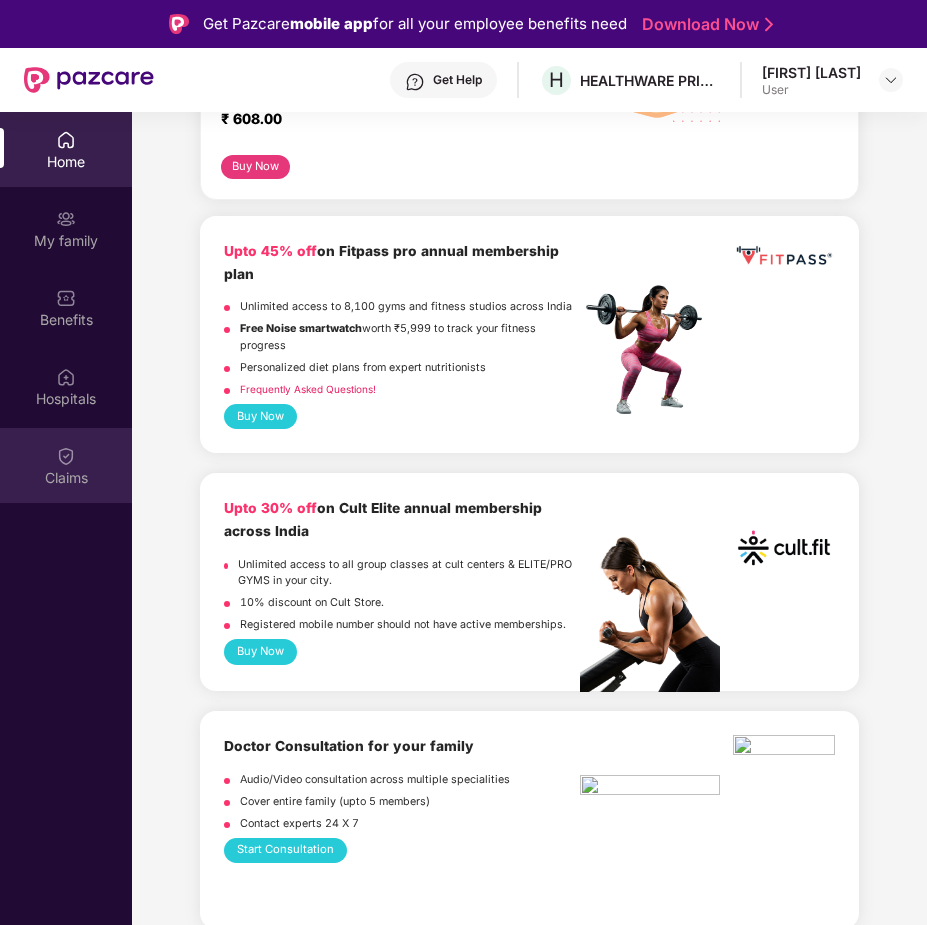 click on "Claims" at bounding box center [66, 478] 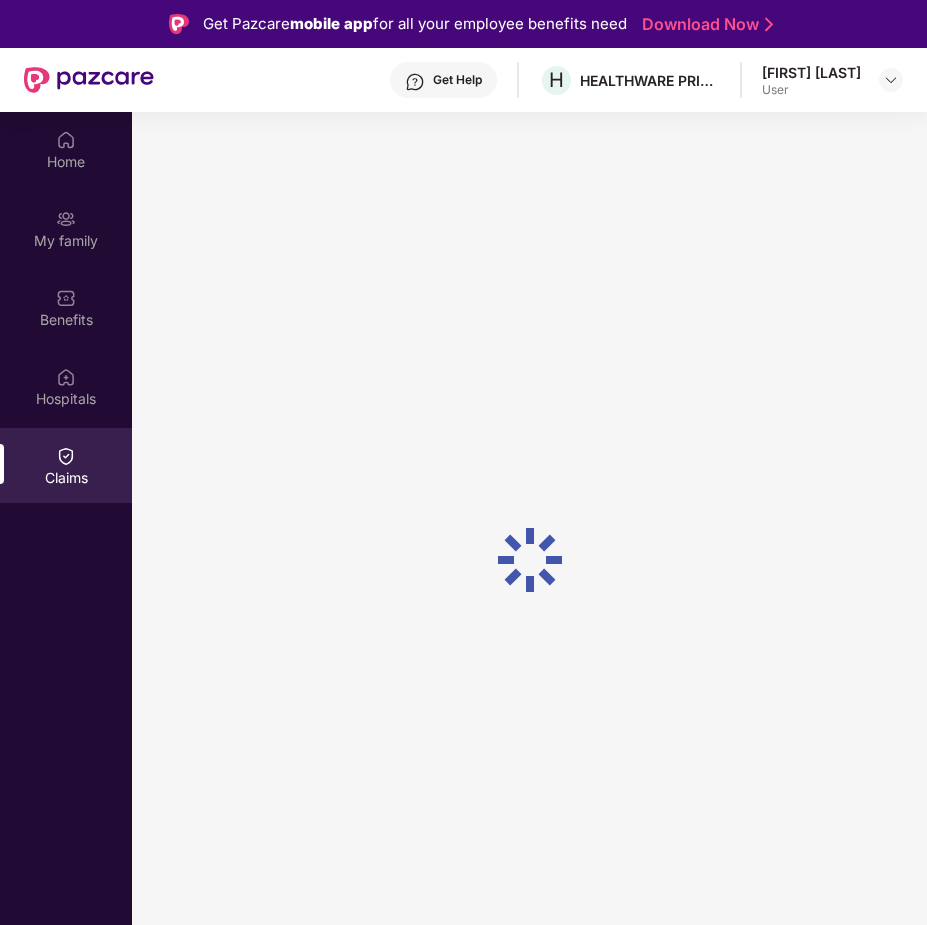 scroll, scrollTop: 0, scrollLeft: 0, axis: both 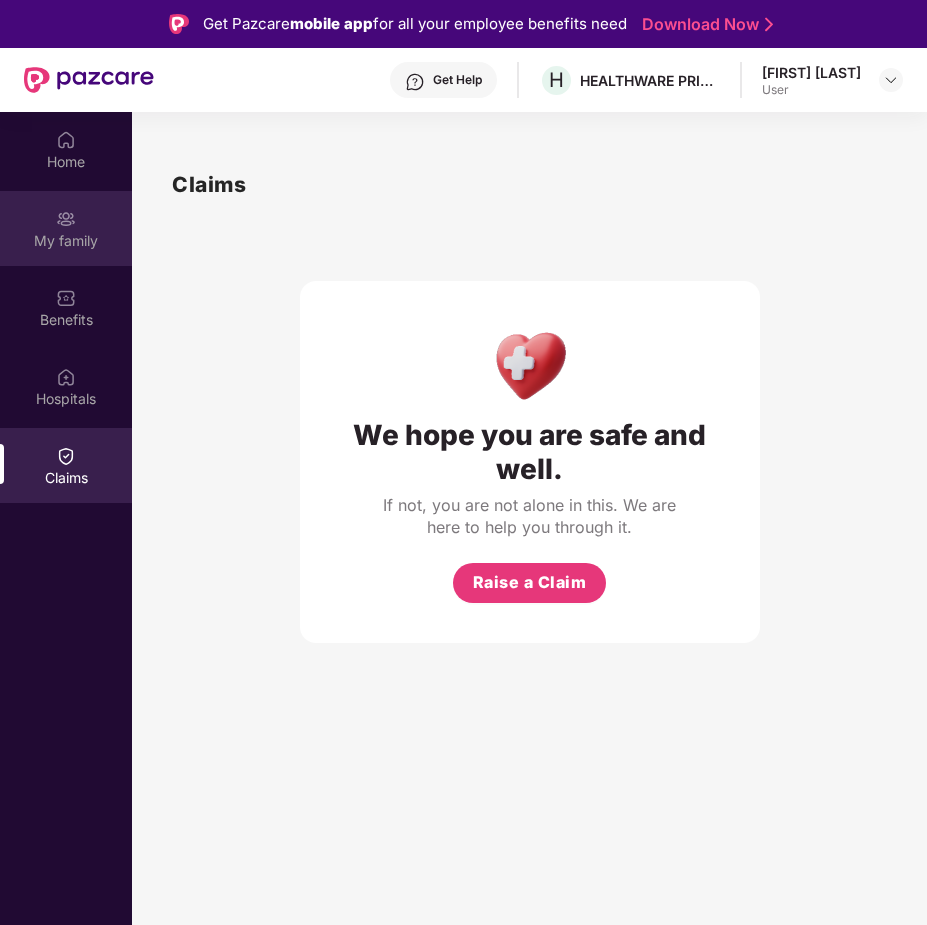 click on "My family" at bounding box center [66, 241] 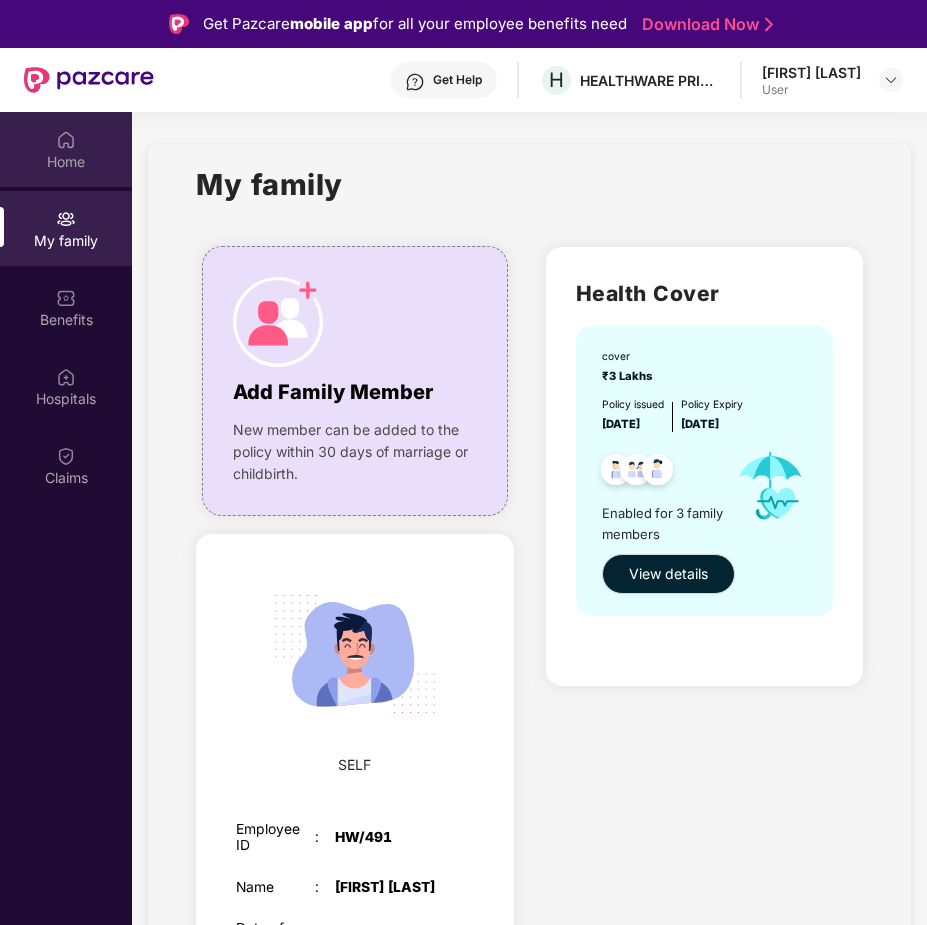 click at bounding box center (66, 140) 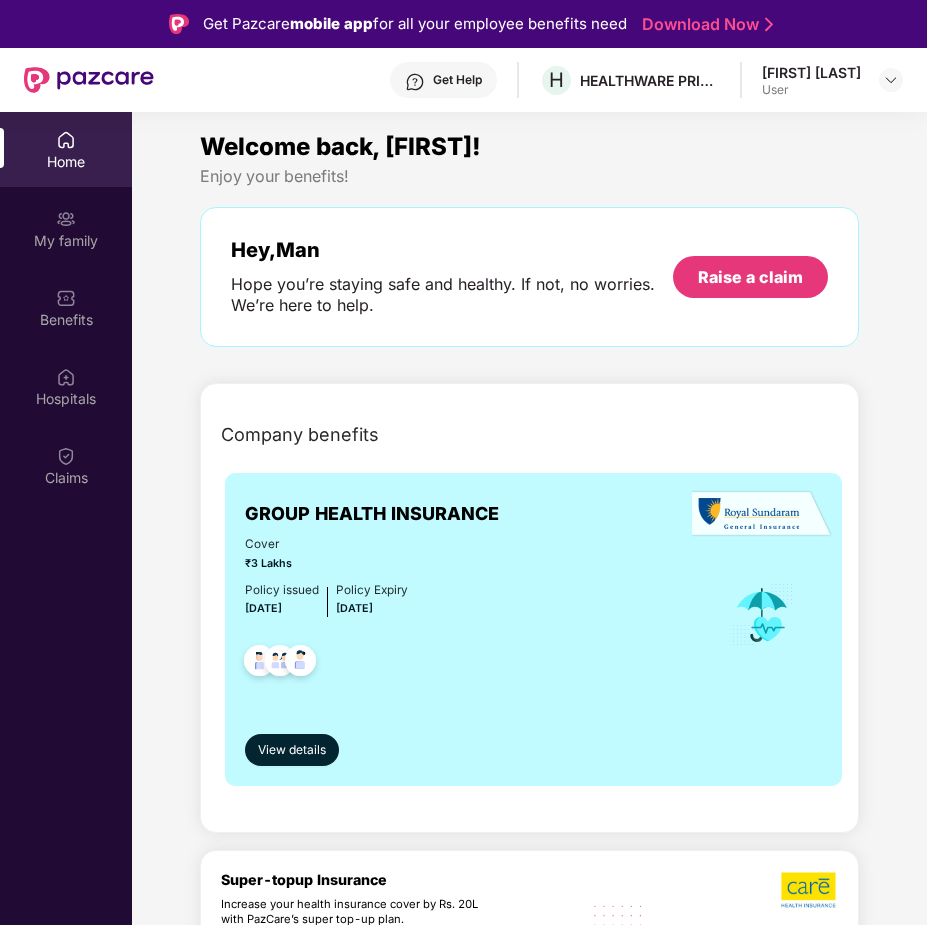 click on "Get Help" at bounding box center [457, 80] 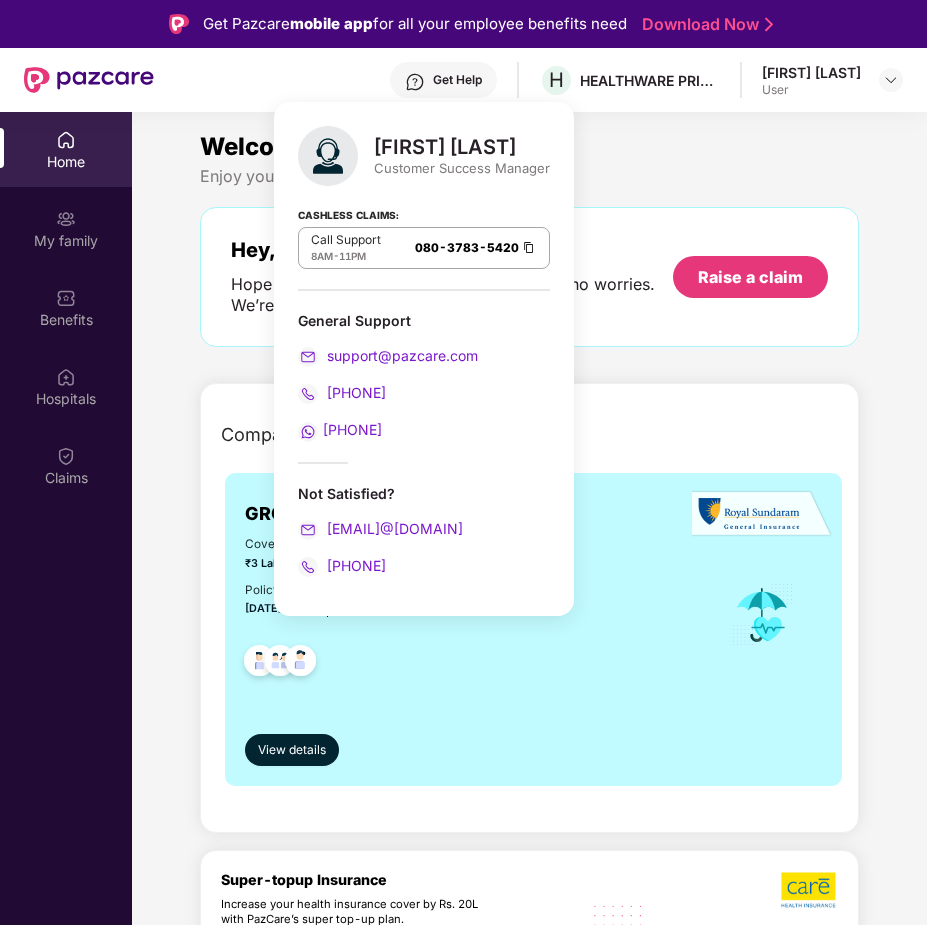 click on "Welcome back, [FIRST]!" at bounding box center [530, 147] 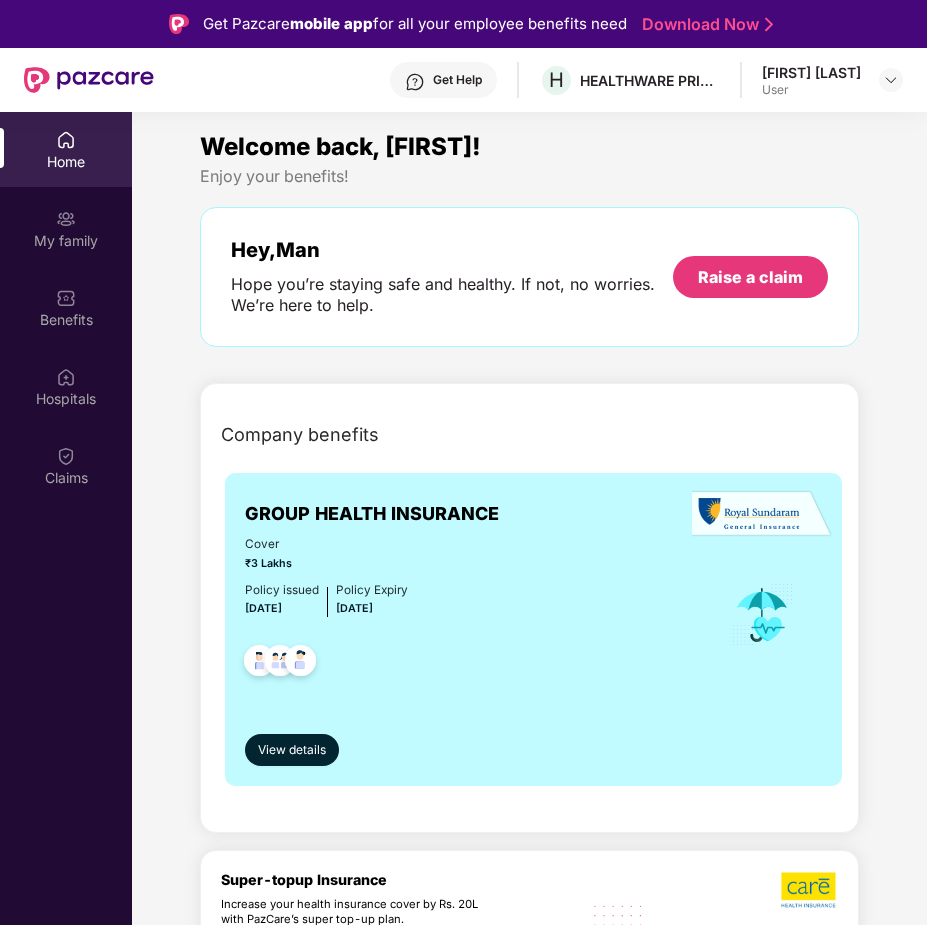 click on "User" at bounding box center (811, 90) 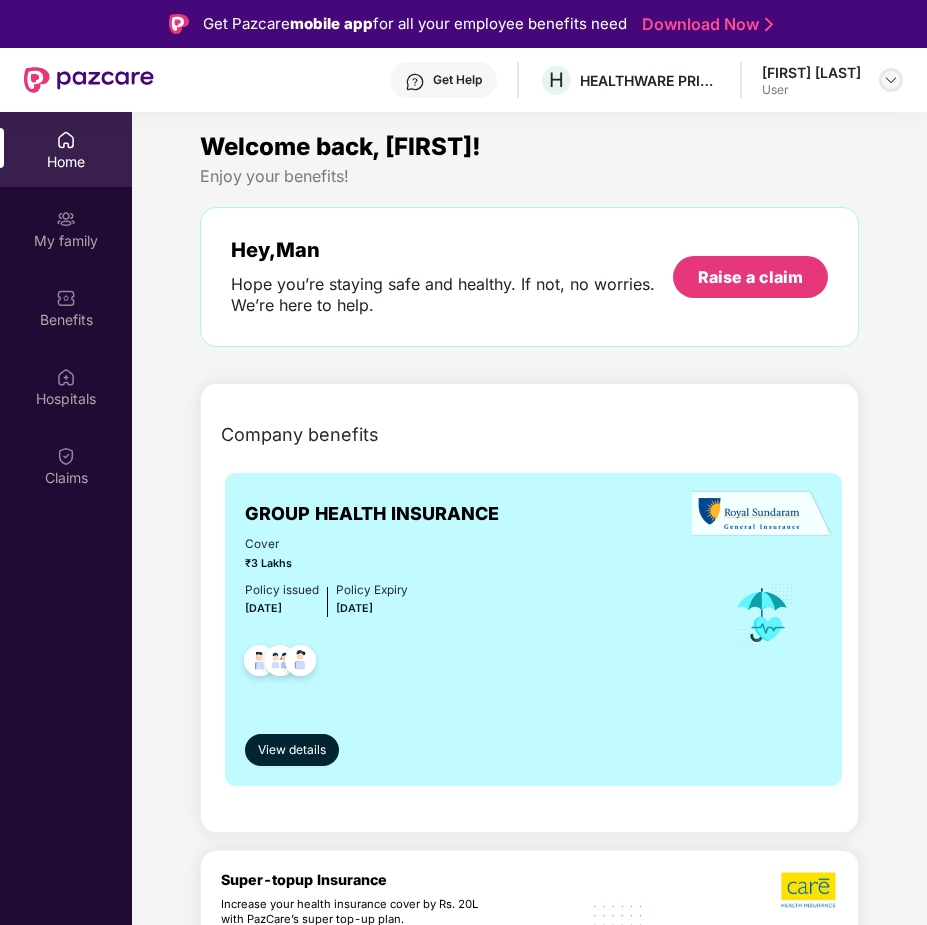 click at bounding box center (891, 80) 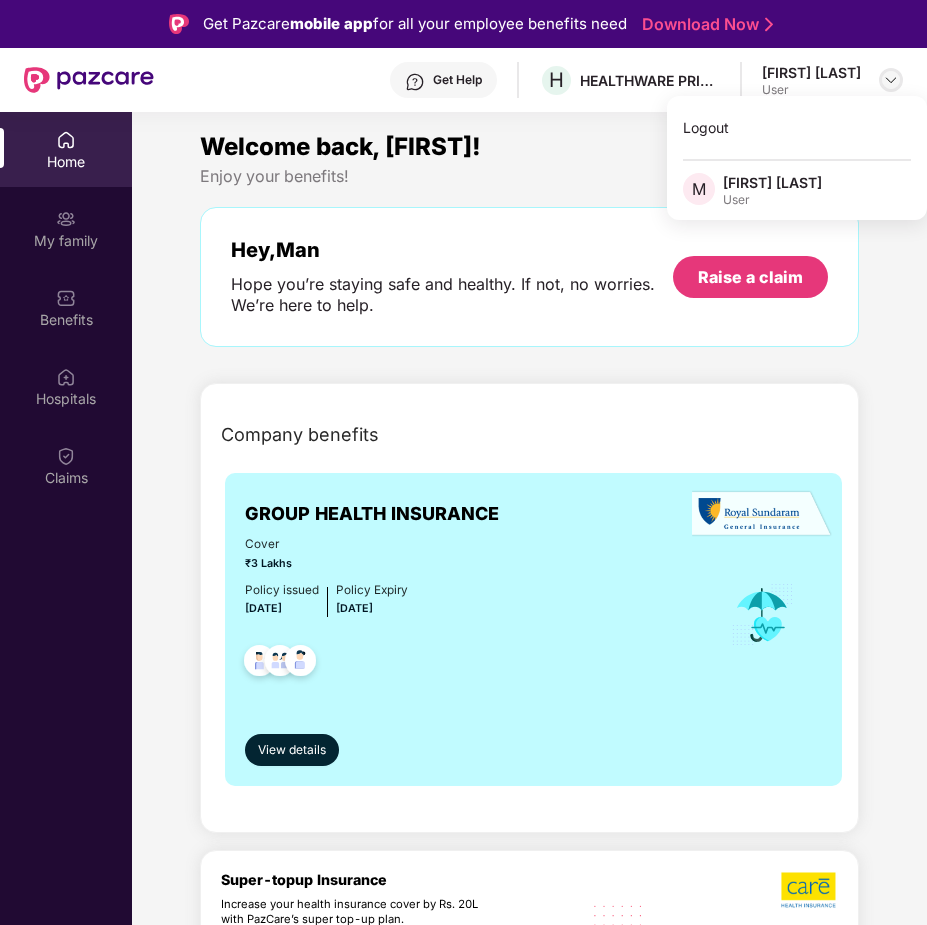 click at bounding box center [891, 80] 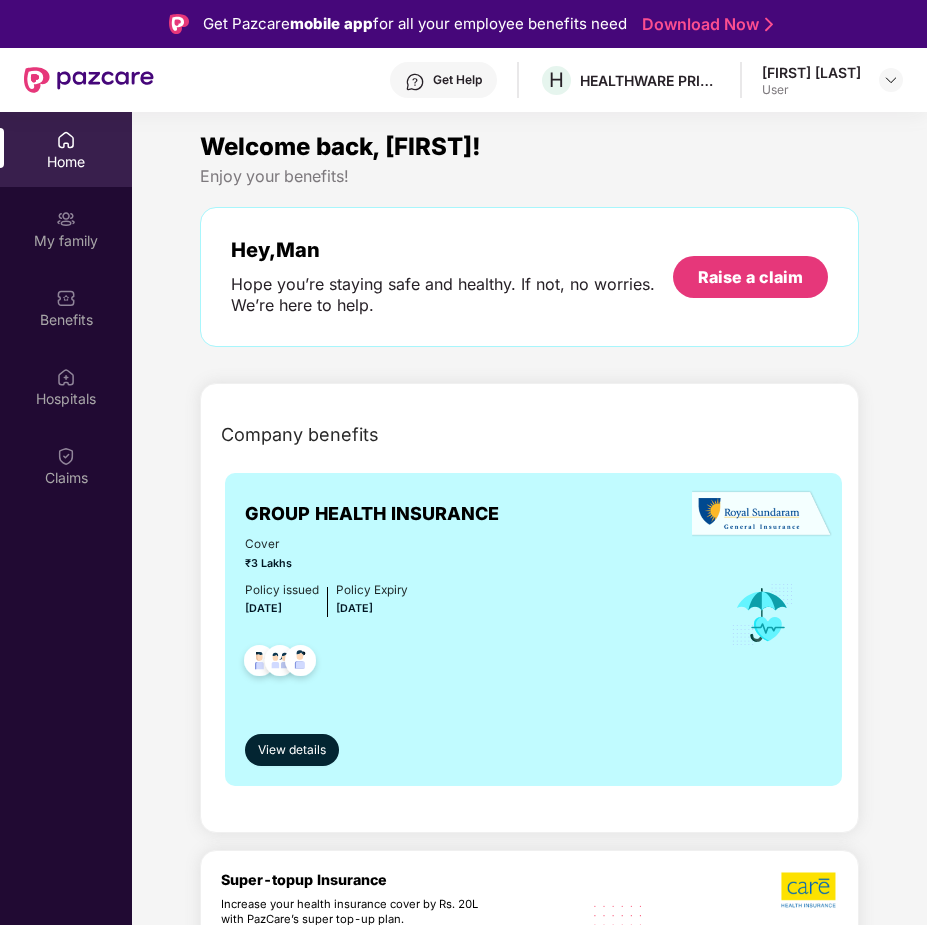click at bounding box center (89, 80) 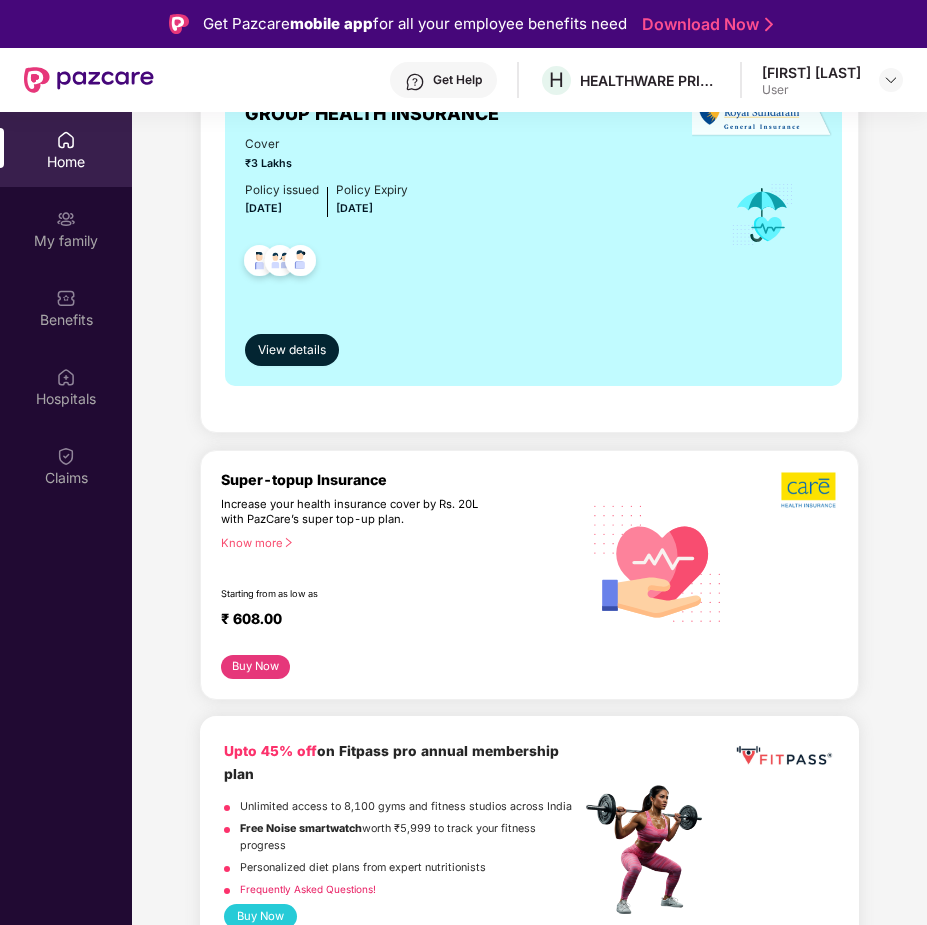 scroll, scrollTop: 300, scrollLeft: 0, axis: vertical 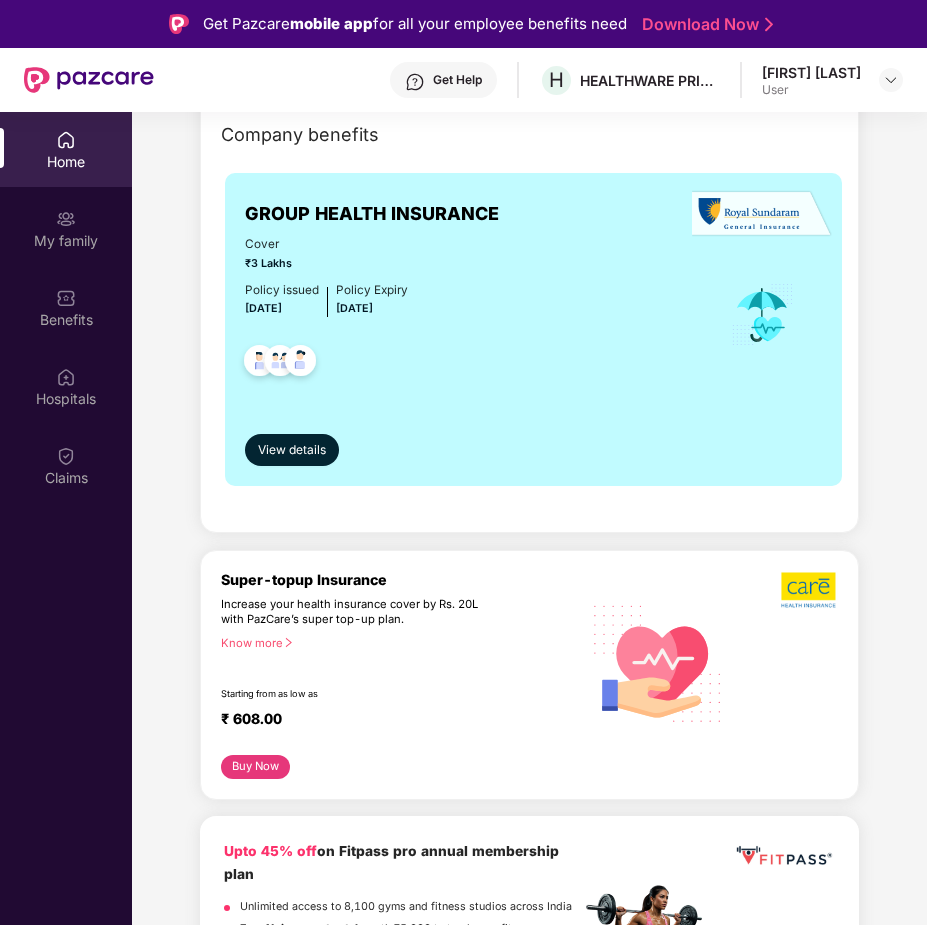 click at bounding box center [762, 315] 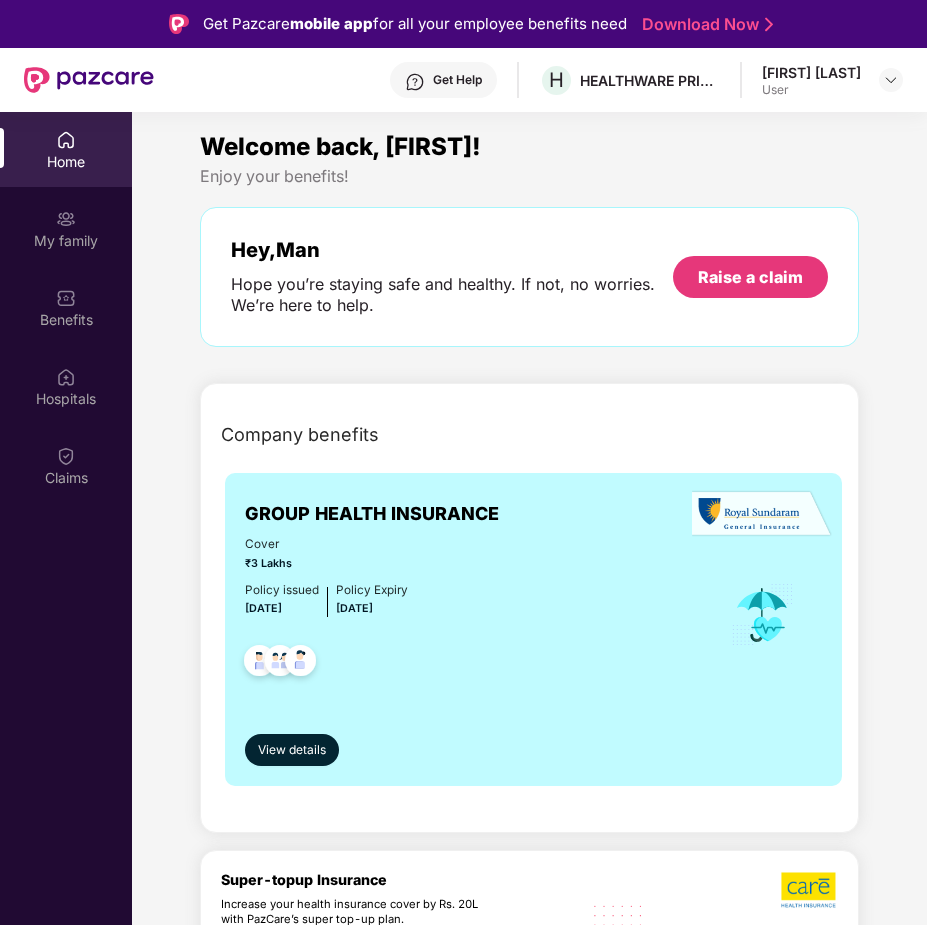 click on "Get Pazcare  mobile app  for all your employee benefits need" at bounding box center [415, 24] 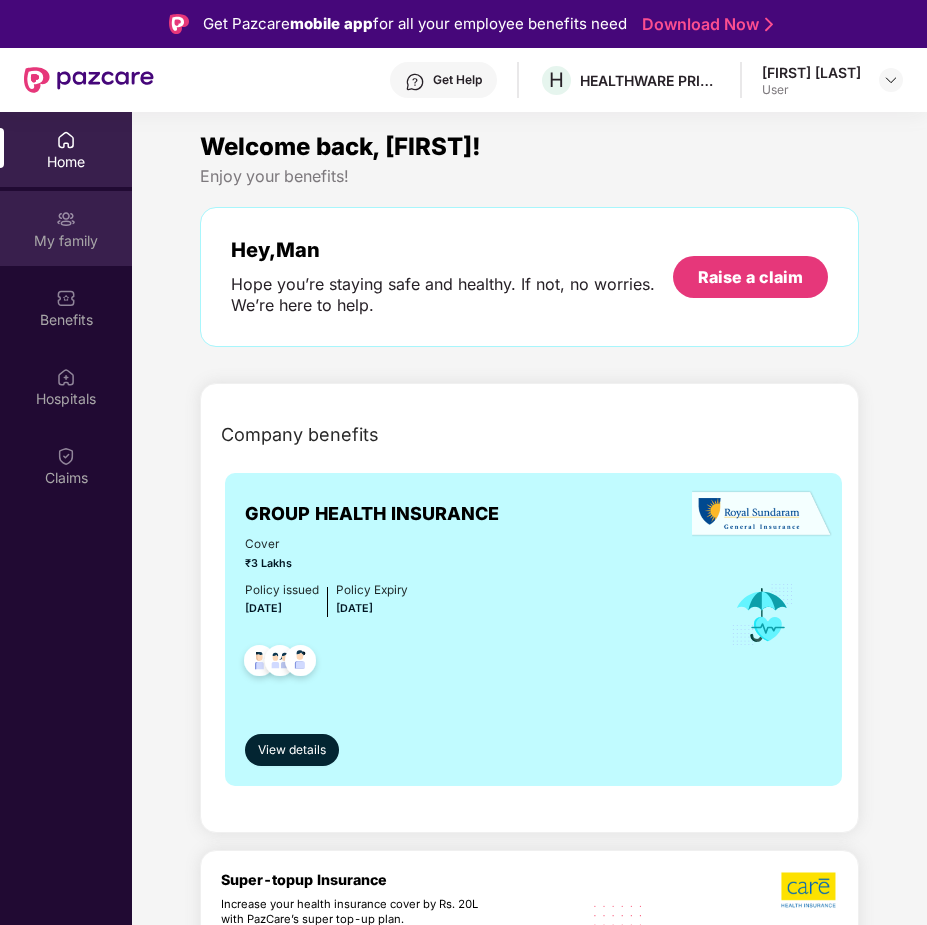 click on "My family" at bounding box center (66, 241) 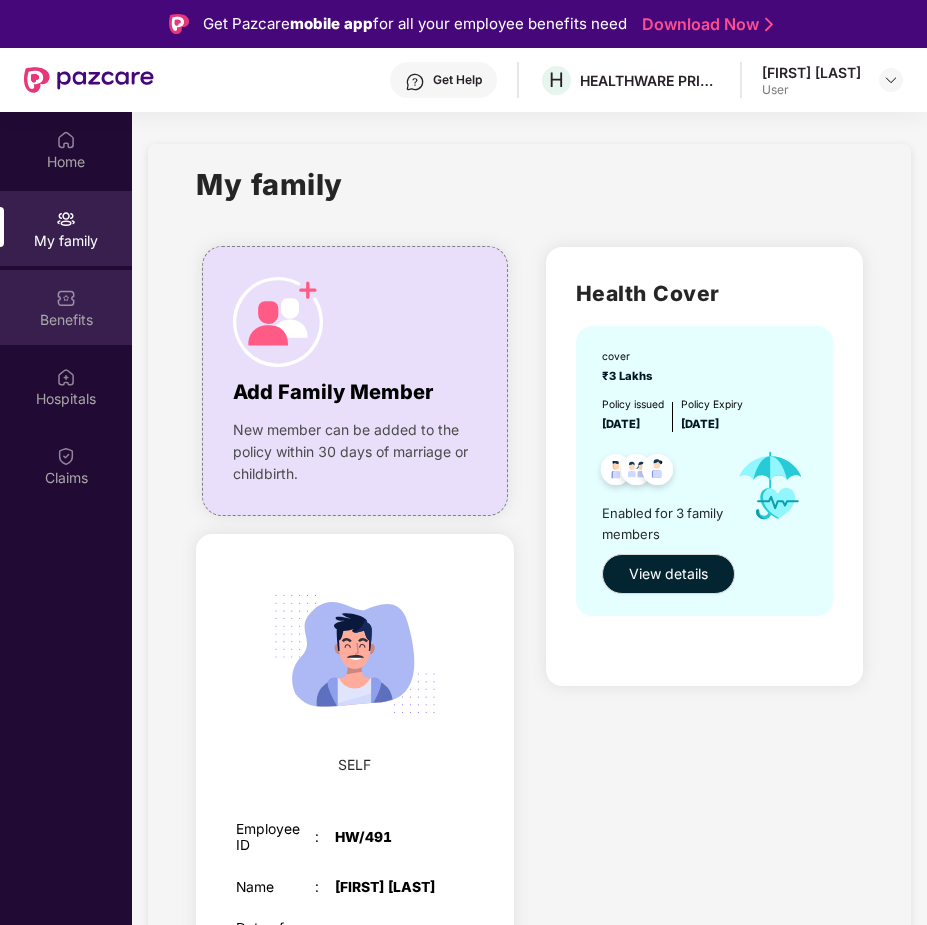 click on "Benefits" at bounding box center (66, 320) 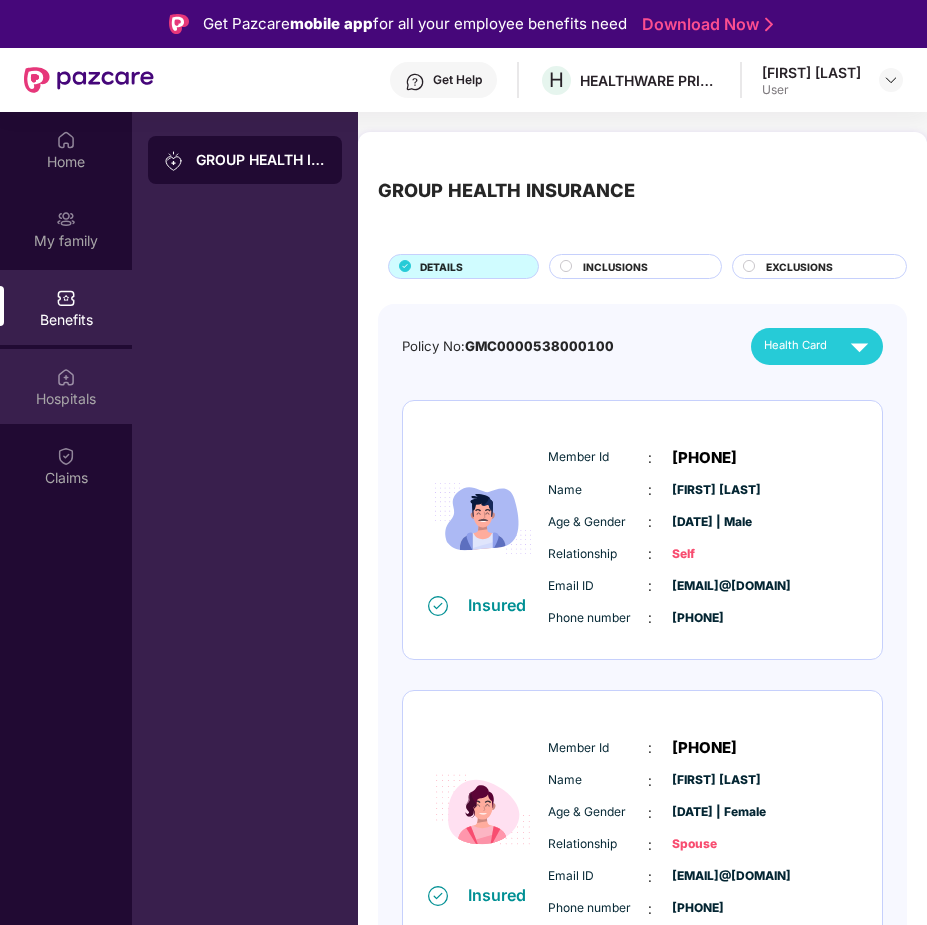 click on "Hospitals" at bounding box center (66, 399) 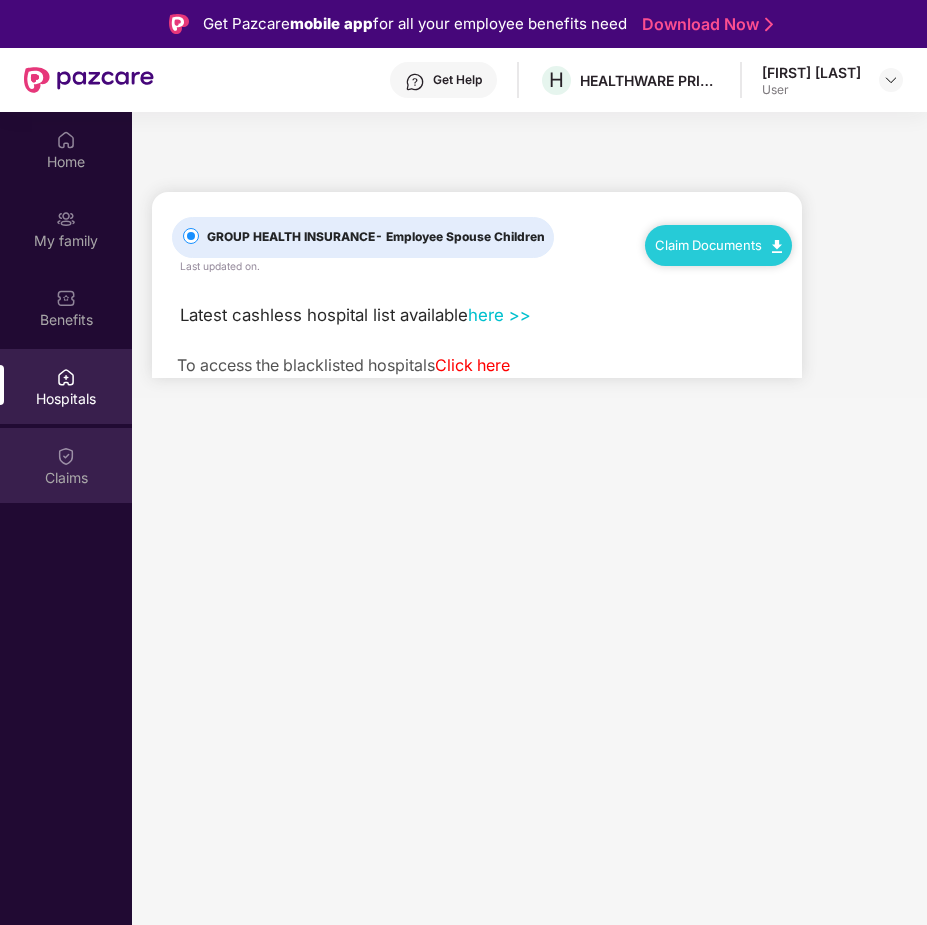 click at bounding box center [66, 456] 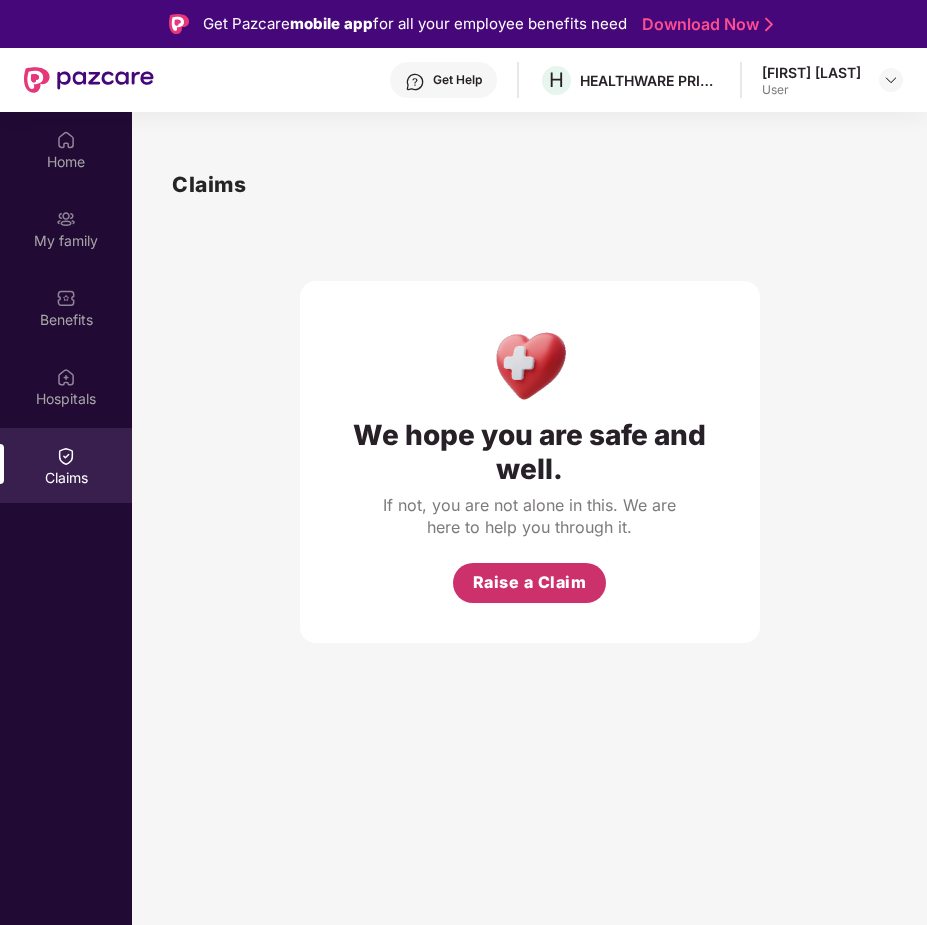 click on "Raise a Claim" at bounding box center [530, 582] 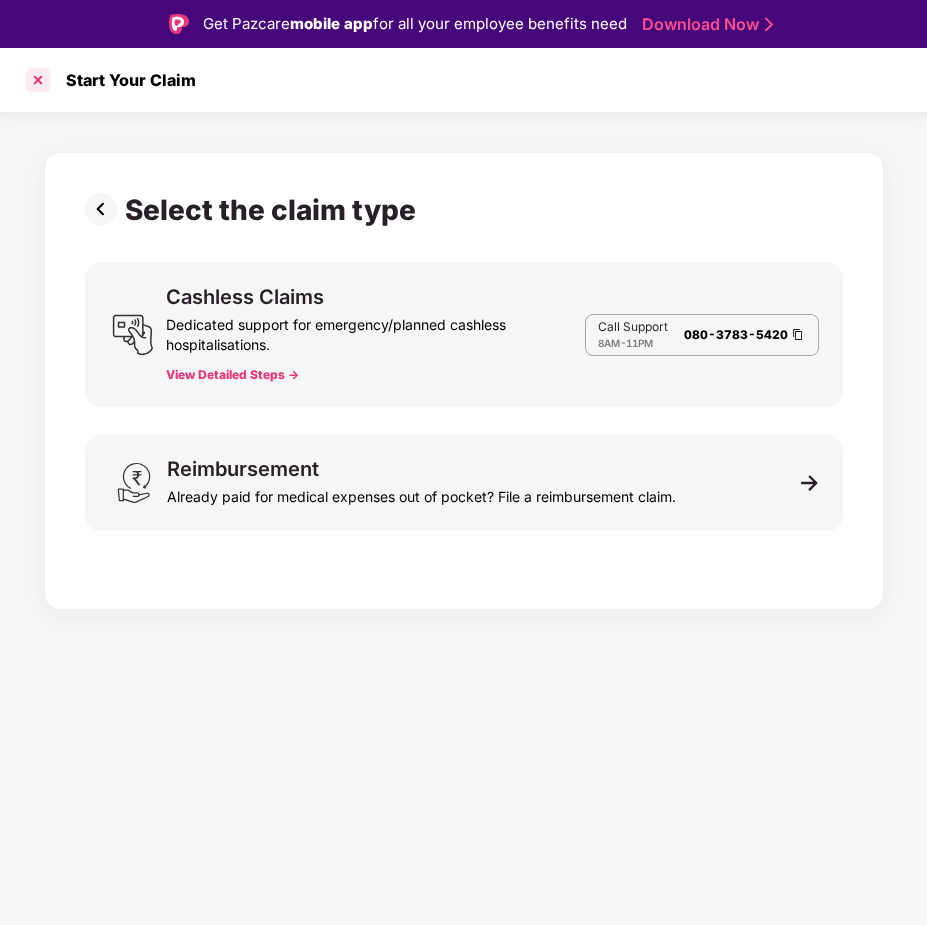click at bounding box center (38, 80) 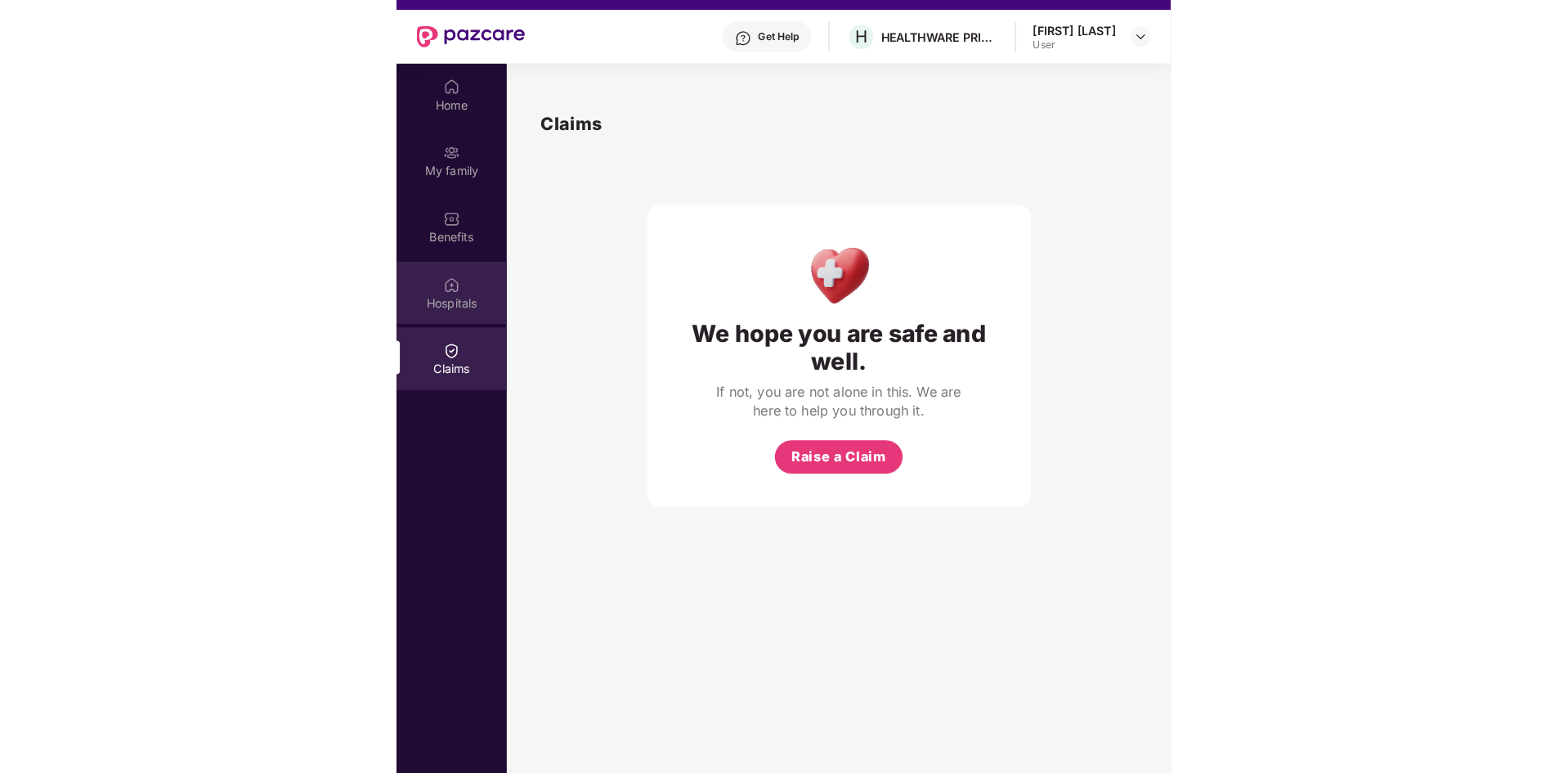 scroll, scrollTop: 0, scrollLeft: 0, axis: both 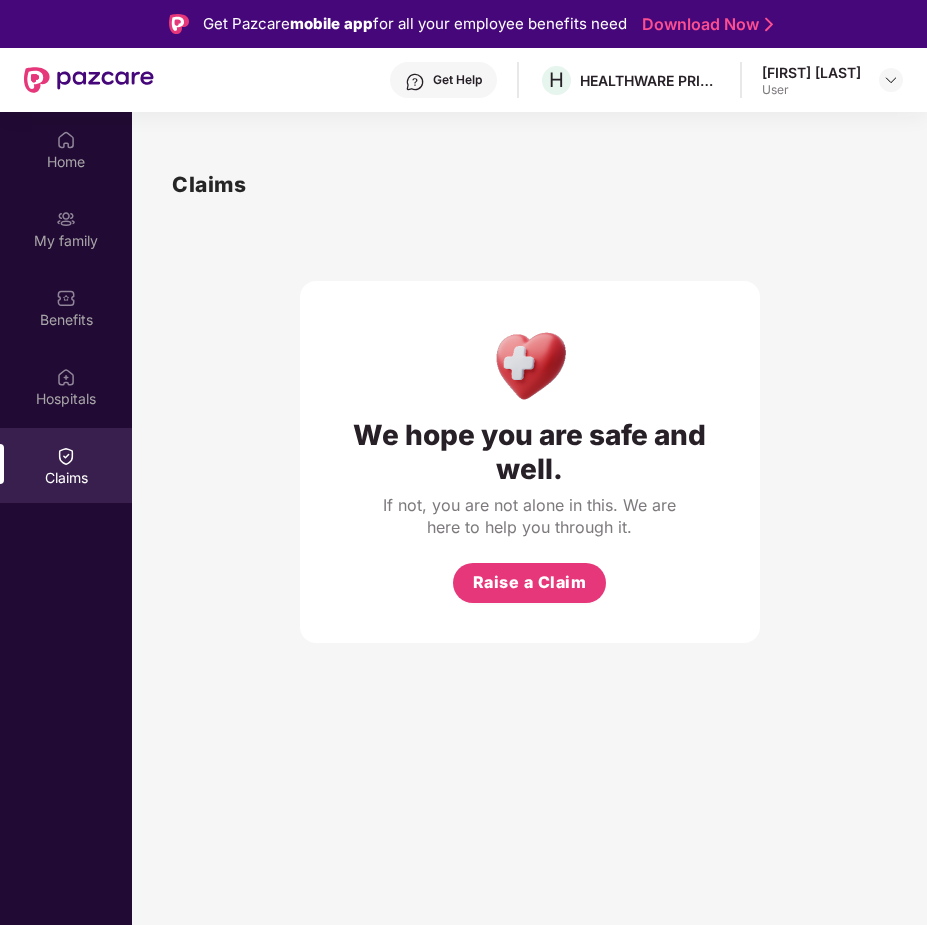click on "[FIRST] [LAST] User" at bounding box center [832, 80] 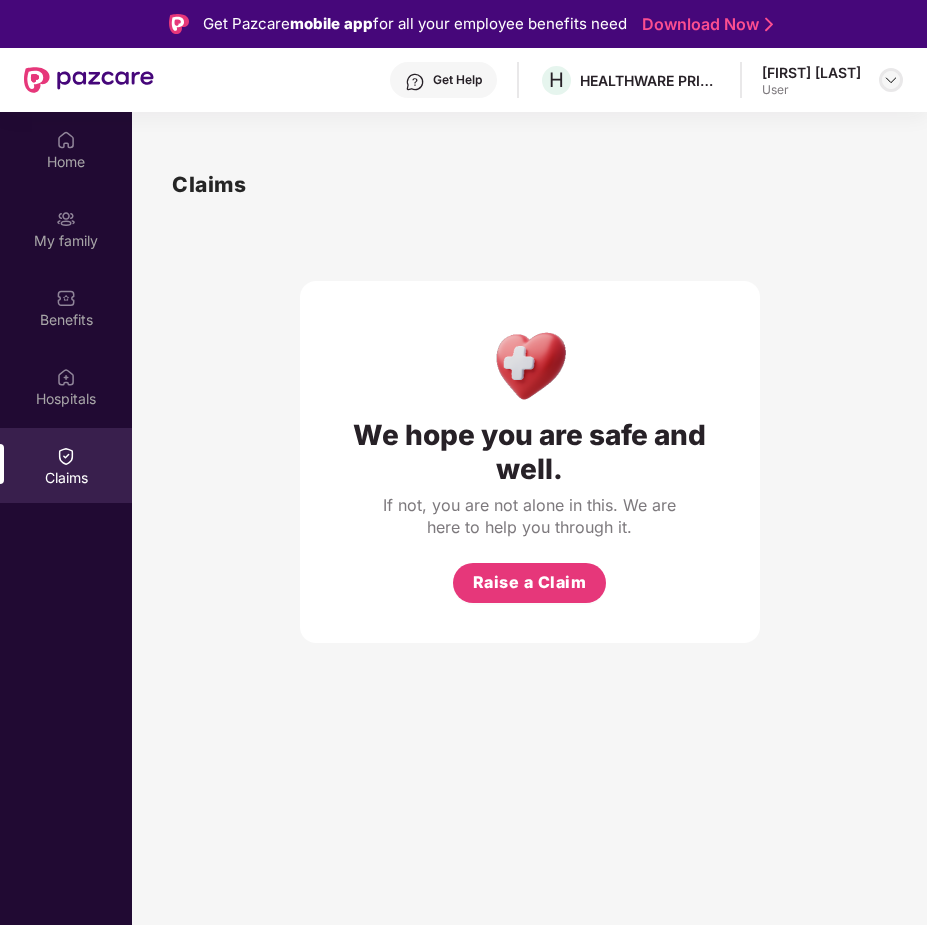 click at bounding box center [891, 80] 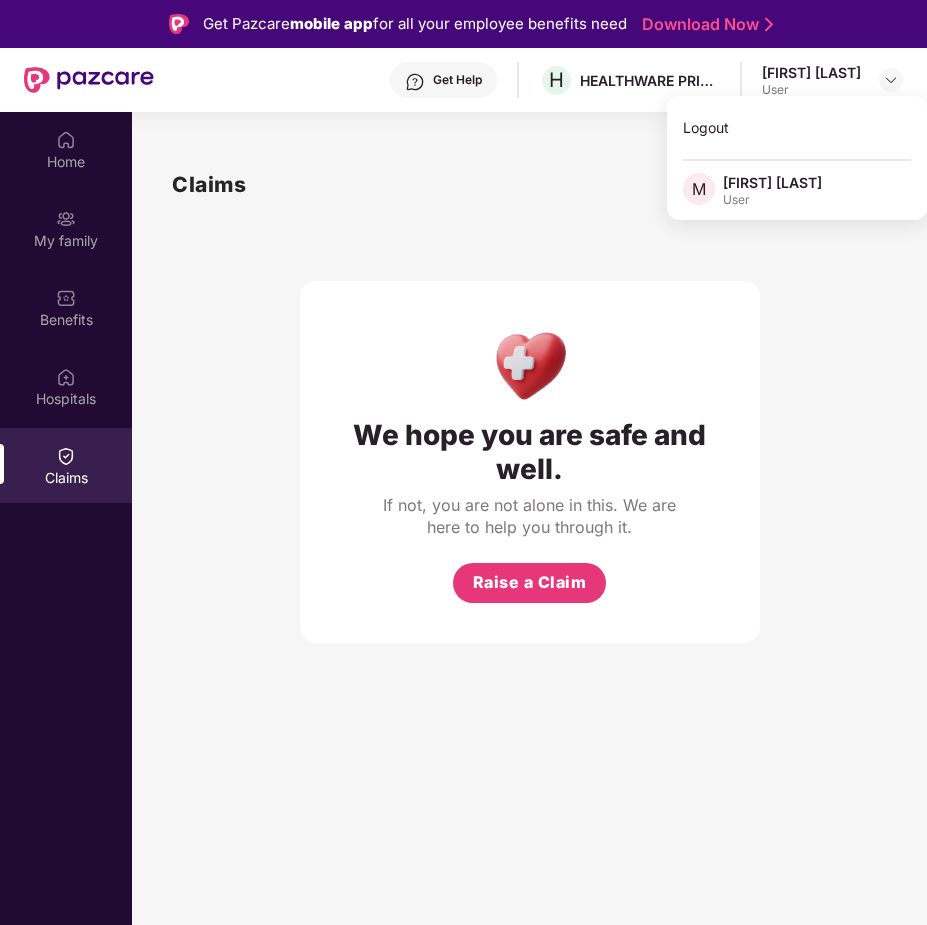 click on "[FIRST] [LAST]" at bounding box center [772, 182] 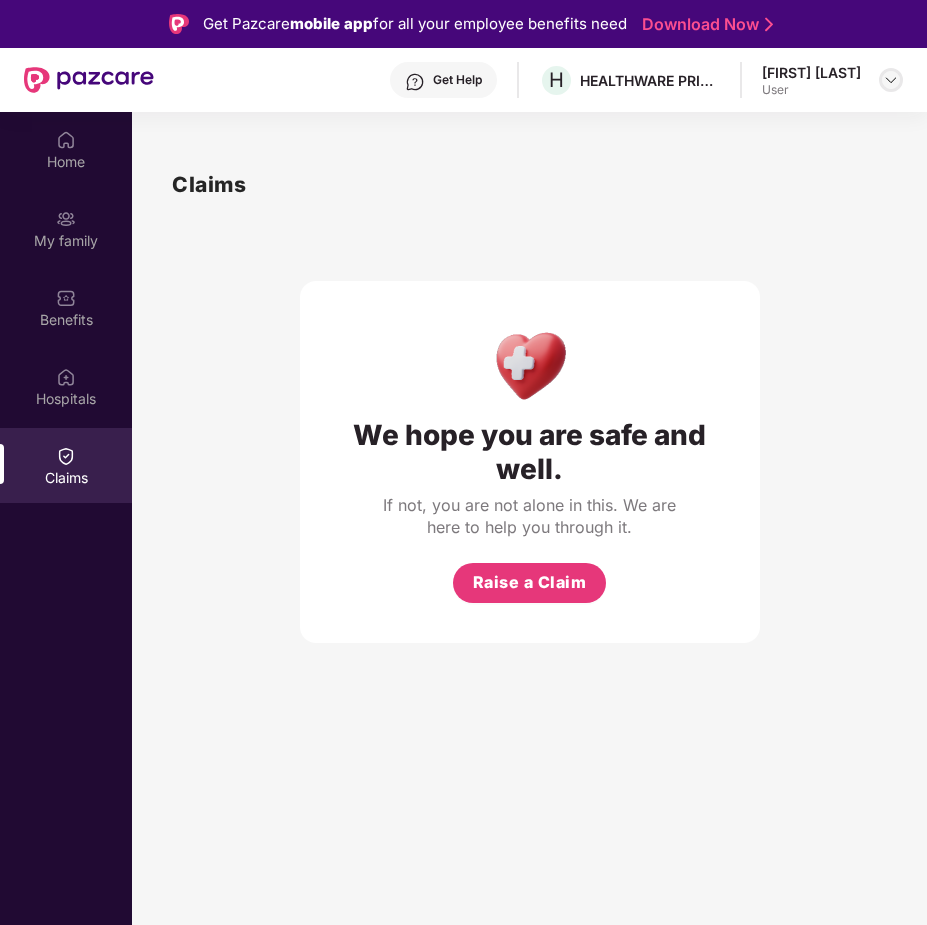 click at bounding box center (891, 80) 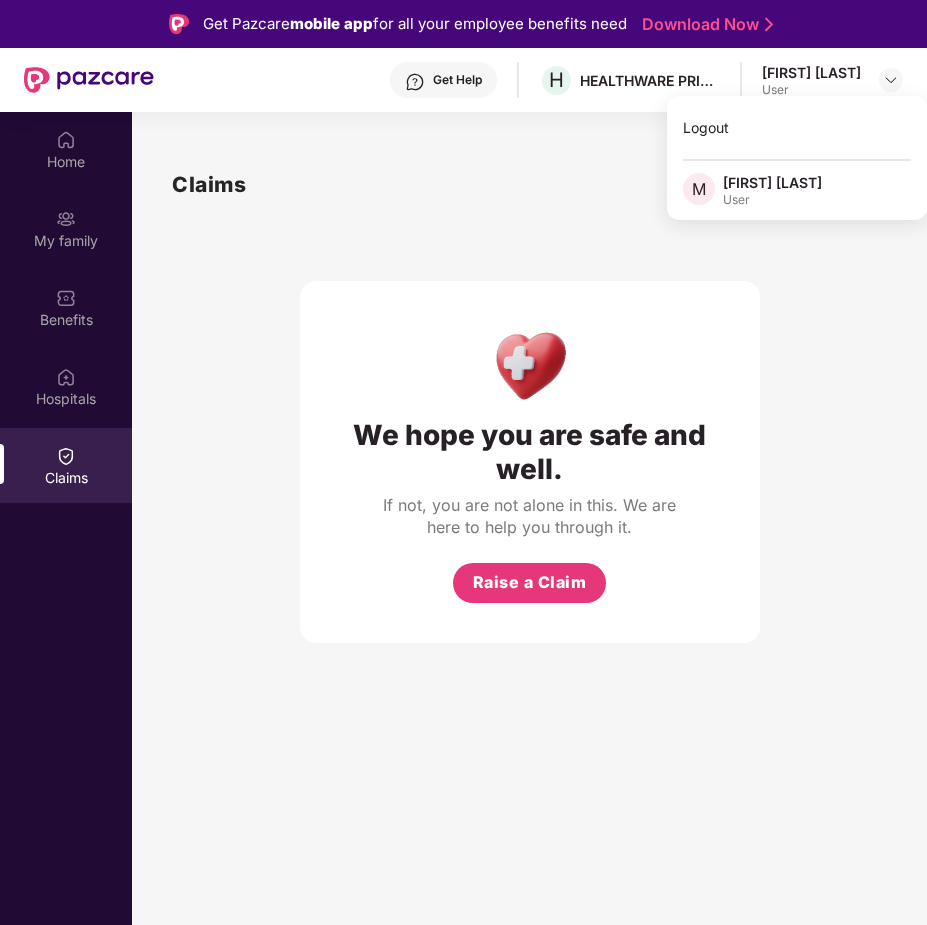 click on "We hope you are safe and well. If not, you are not alone in this. We are here to help you through it. Raise a Claim" at bounding box center [530, 422] 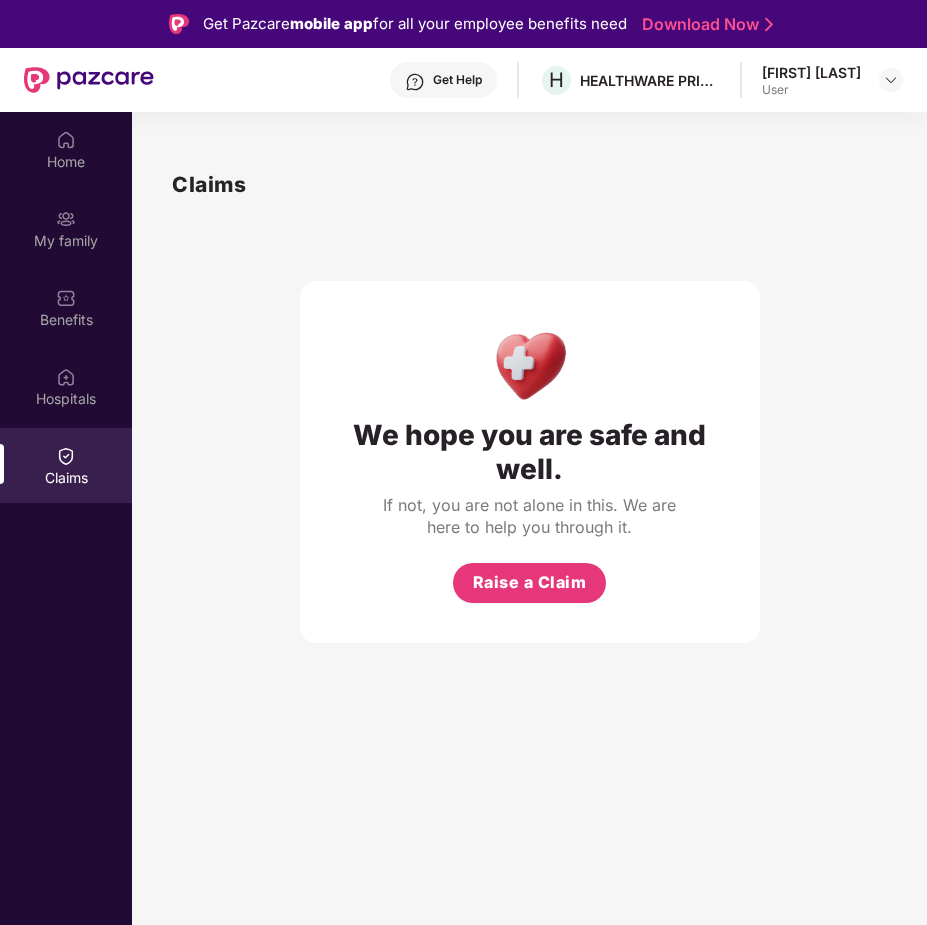 click on "[FIRST] [LAST] User" at bounding box center (832, 80) 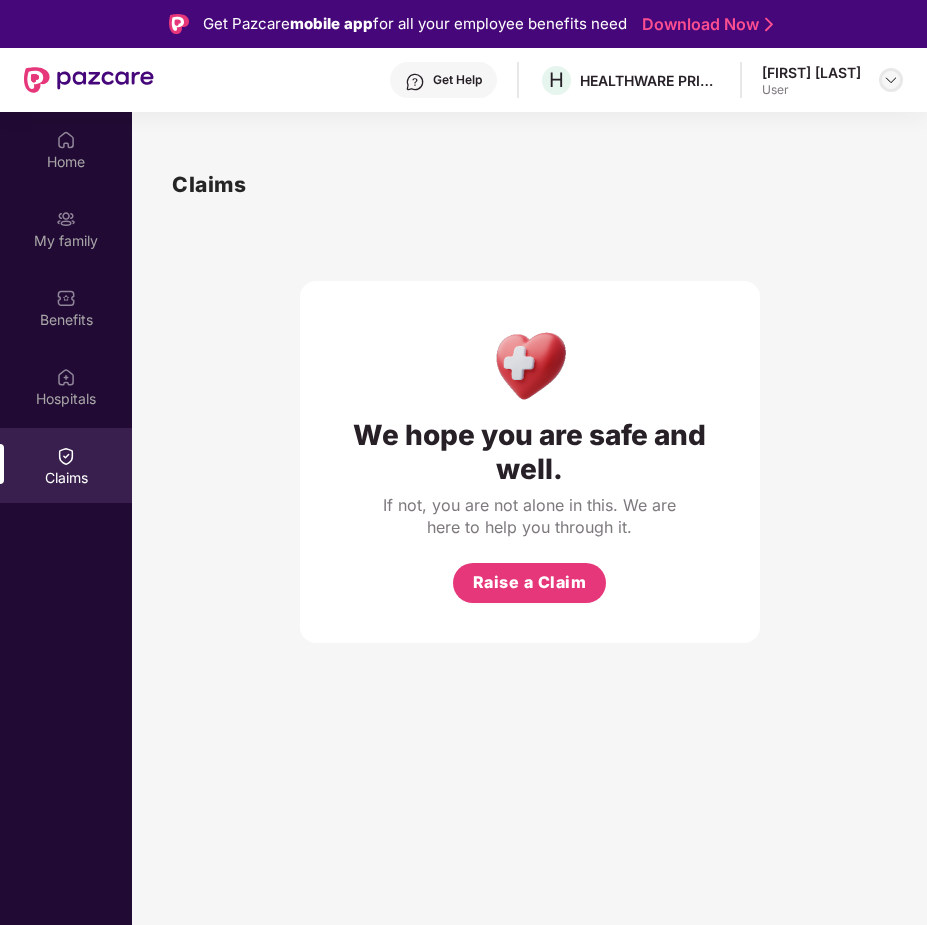 click at bounding box center (891, 80) 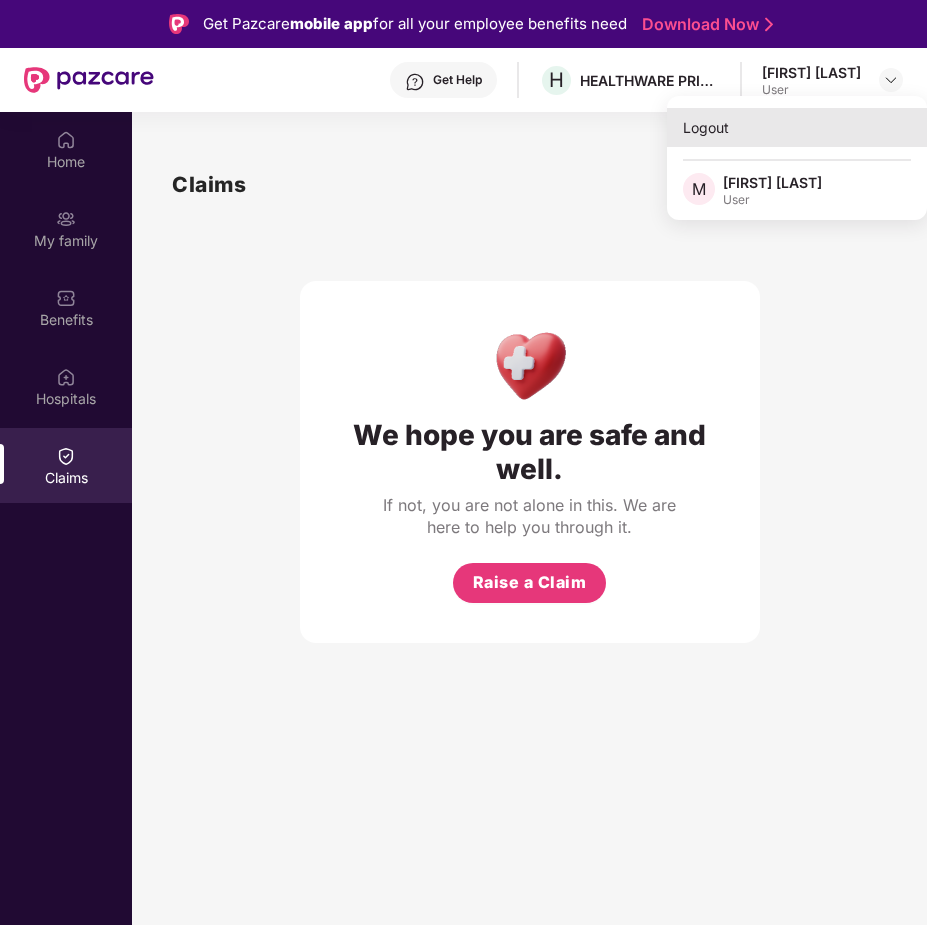 click on "Logout" at bounding box center (797, 127) 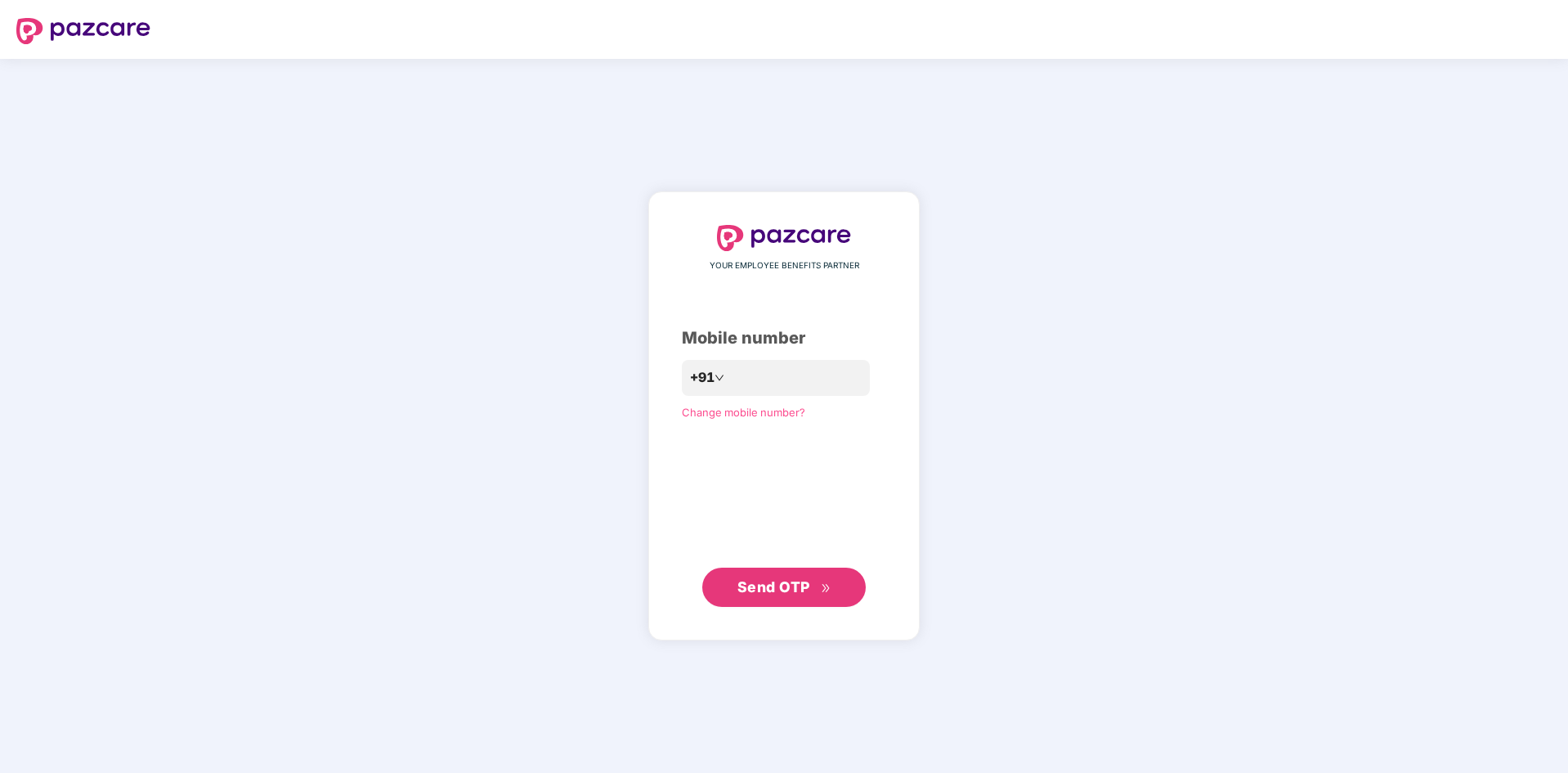 click at bounding box center [784, 29] 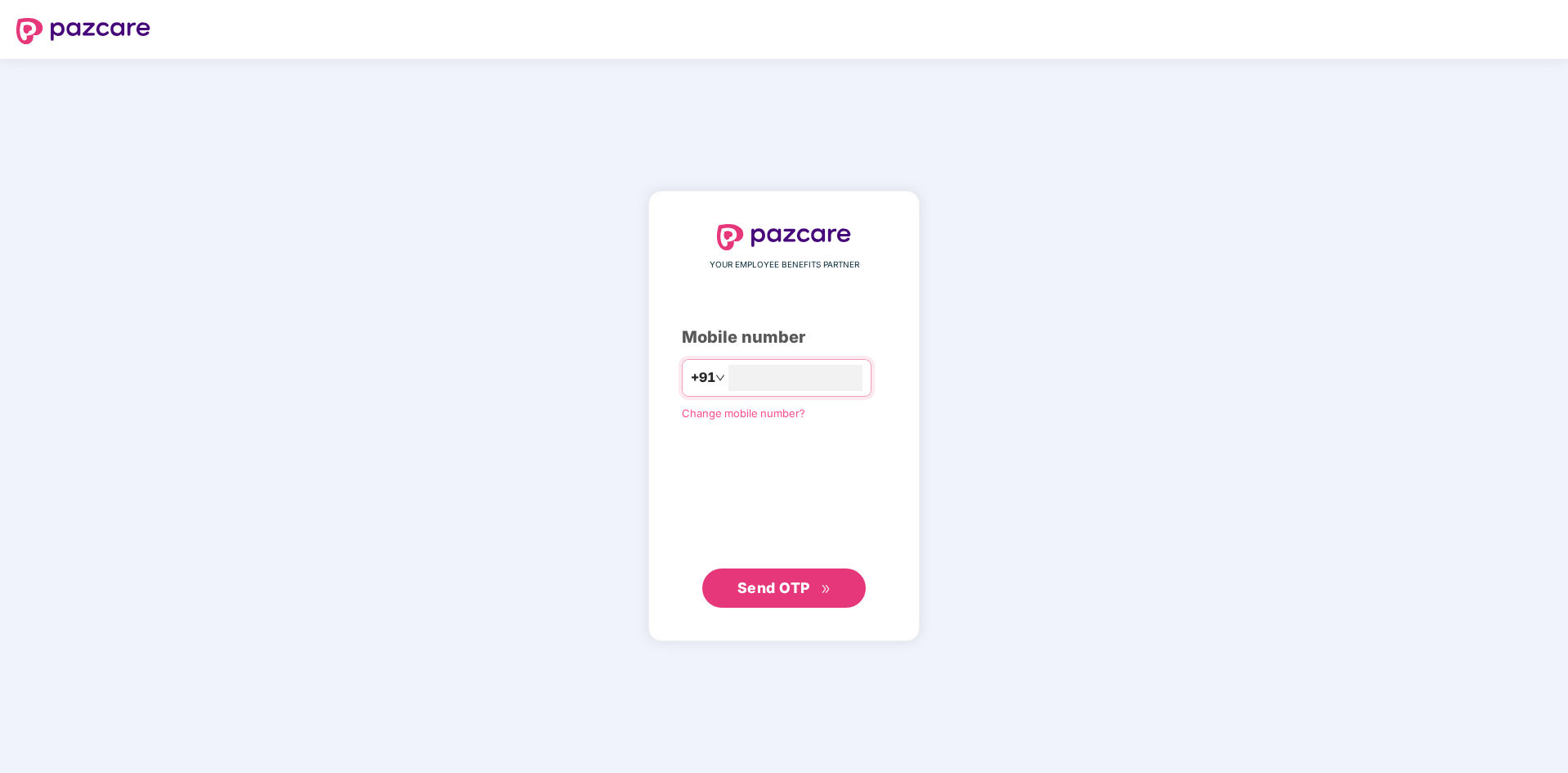 scroll, scrollTop: 0, scrollLeft: 0, axis: both 